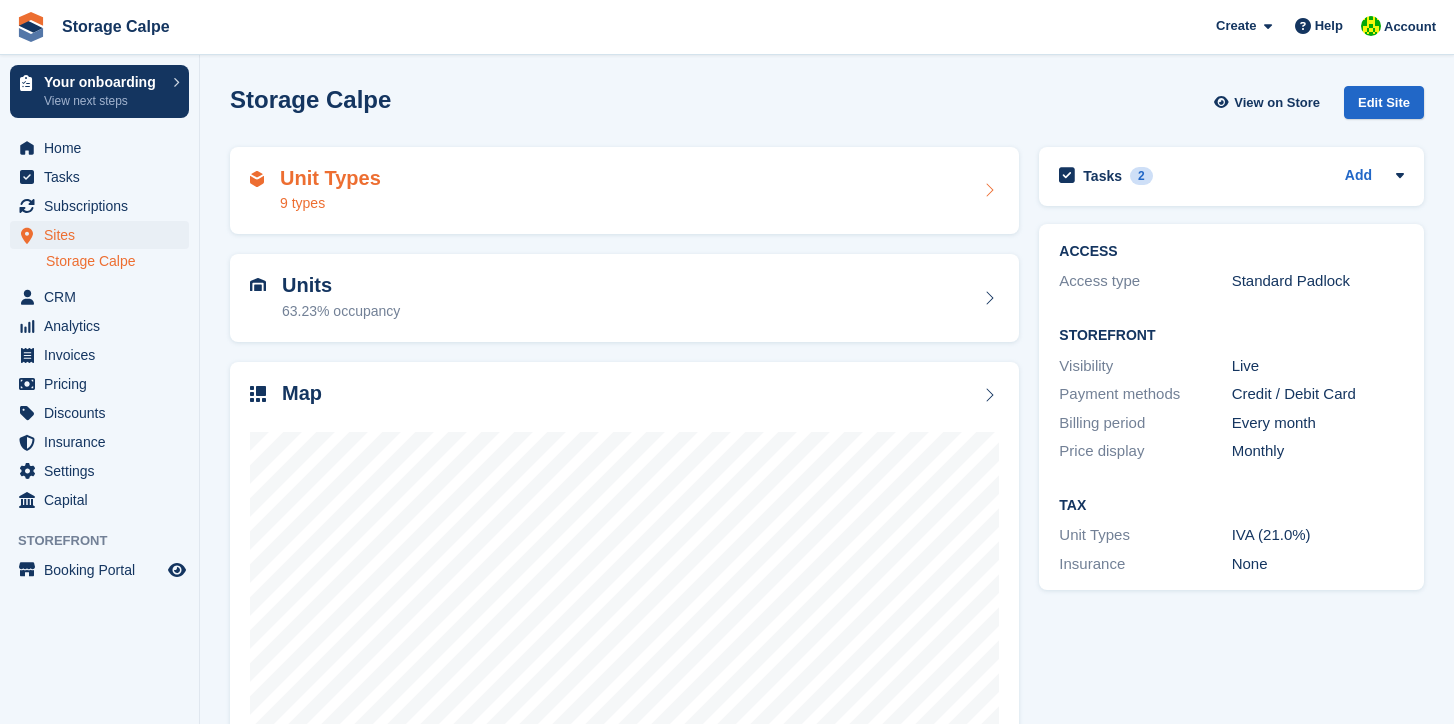 scroll, scrollTop: 0, scrollLeft: 0, axis: both 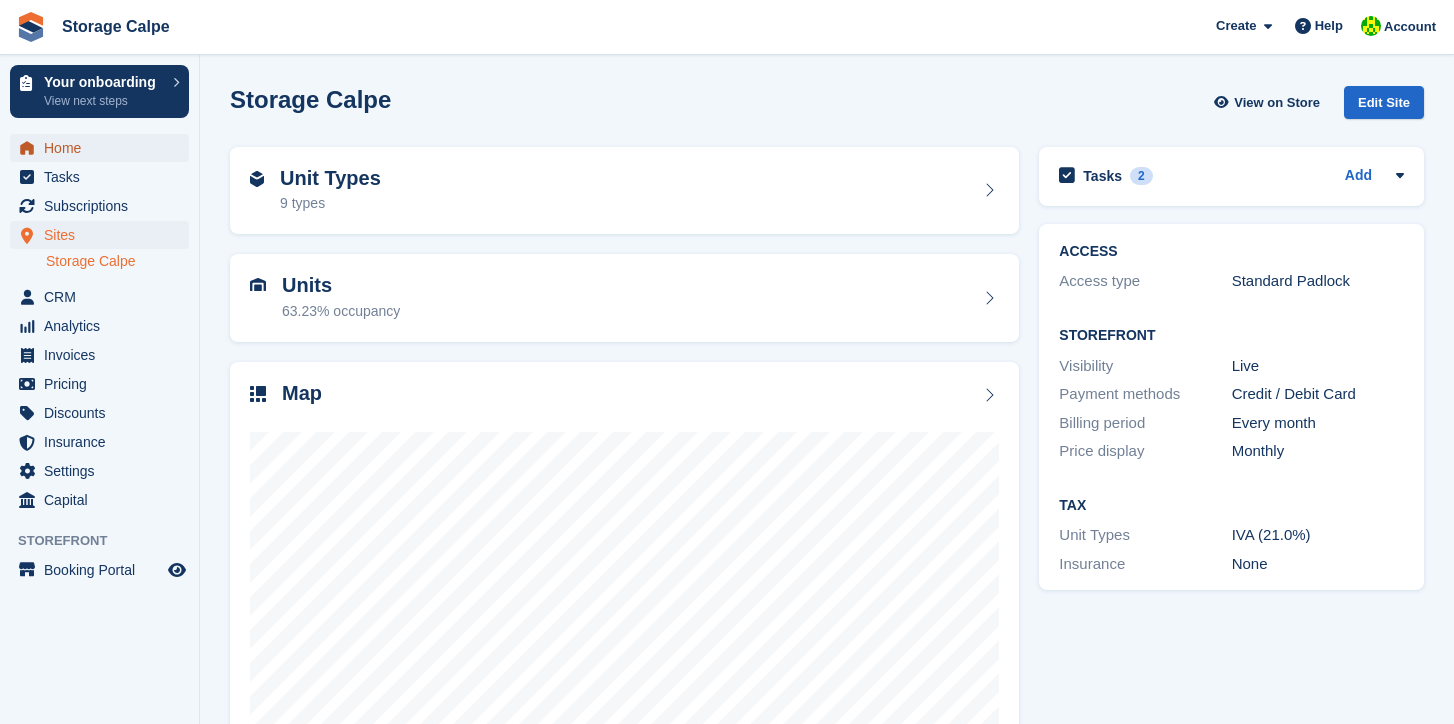 click on "Home" at bounding box center (104, 148) 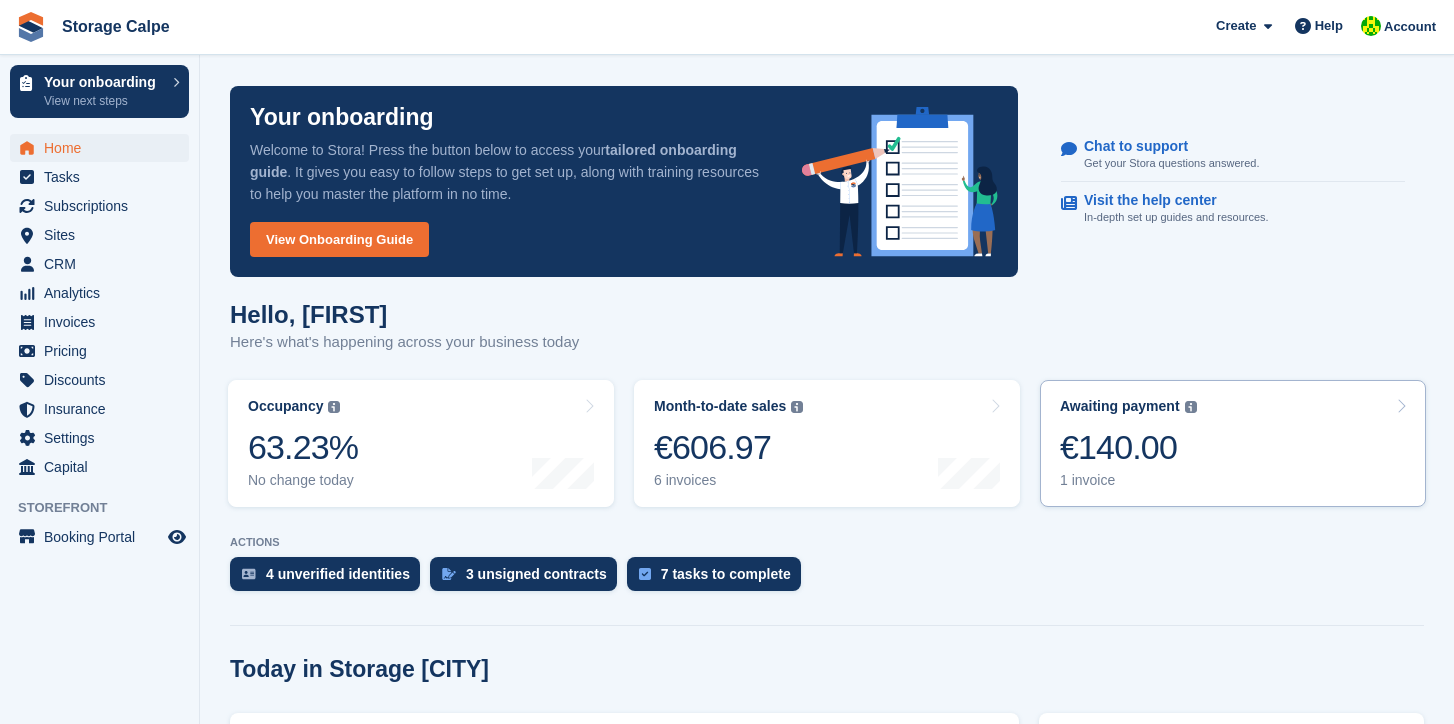 click on "€140.00" at bounding box center [1128, 447] 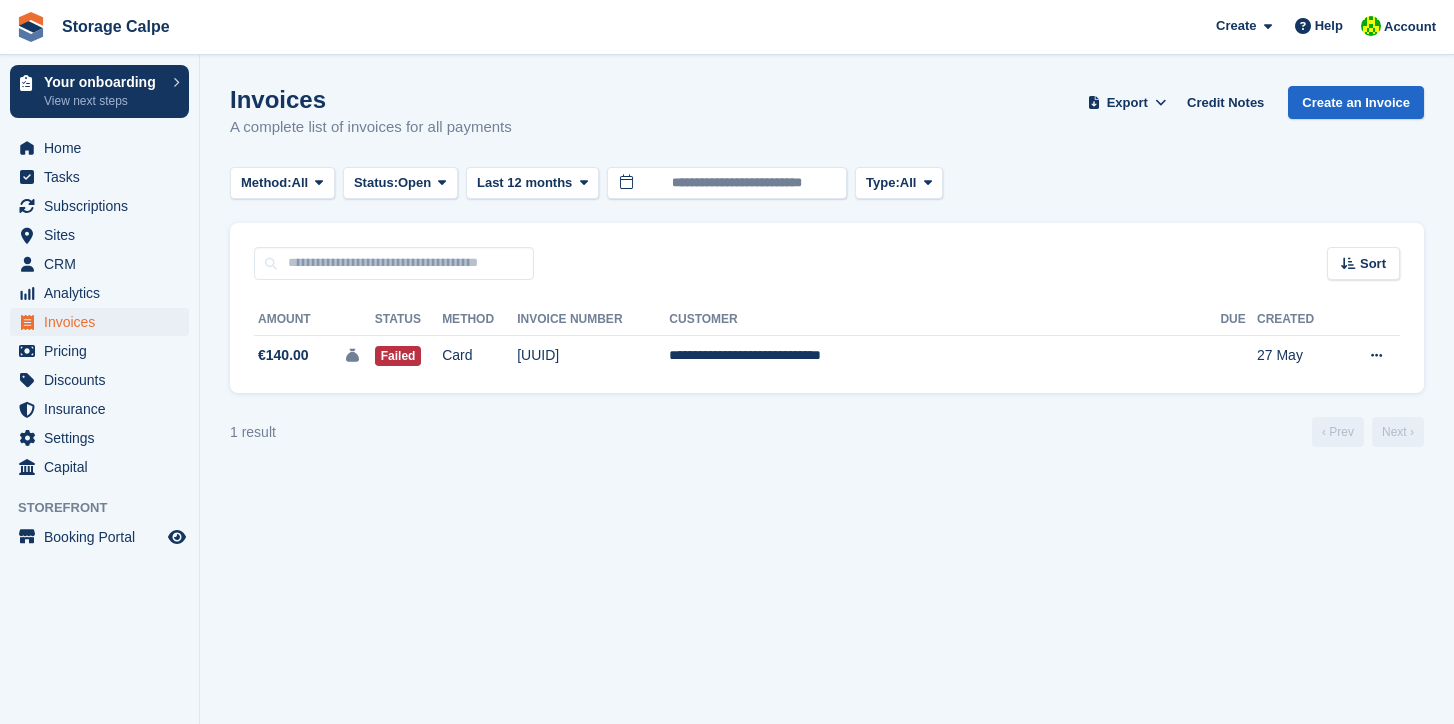 scroll, scrollTop: 0, scrollLeft: 0, axis: both 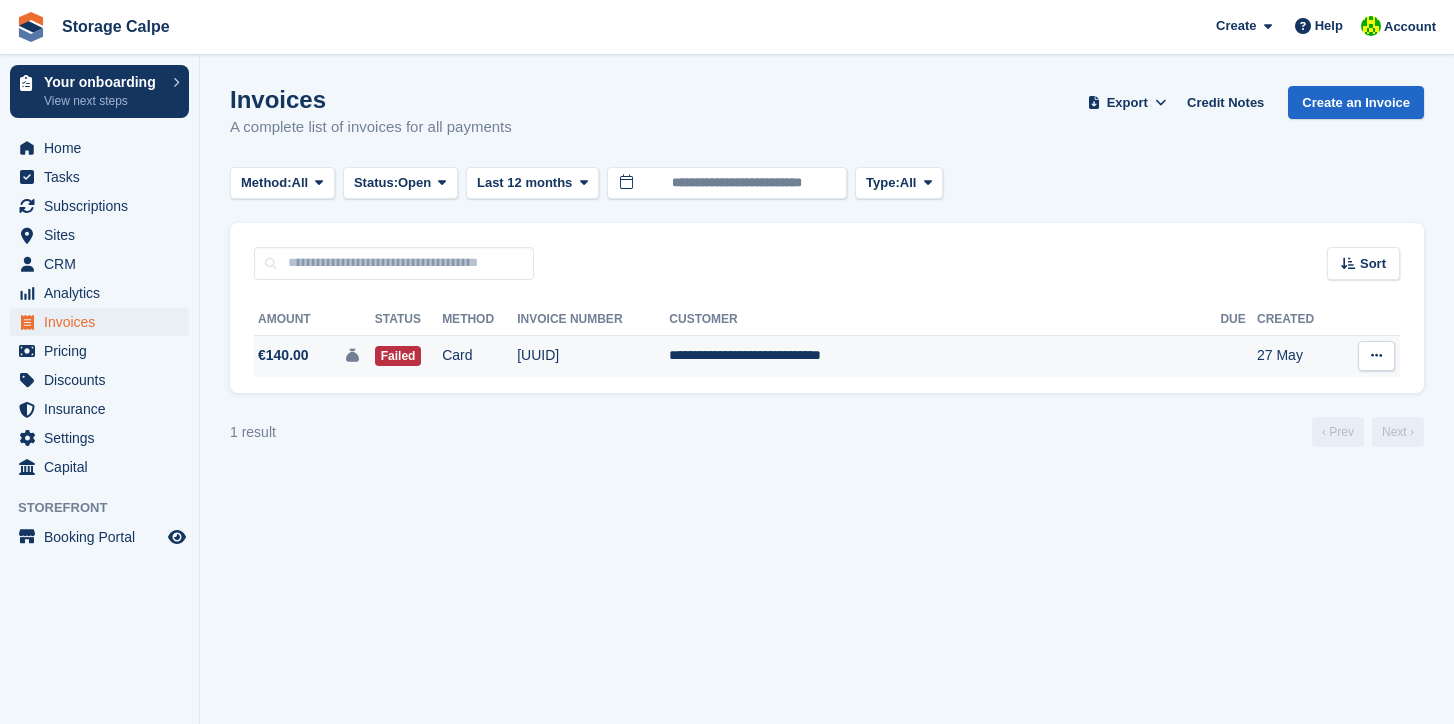 click on "**********" at bounding box center (944, 356) 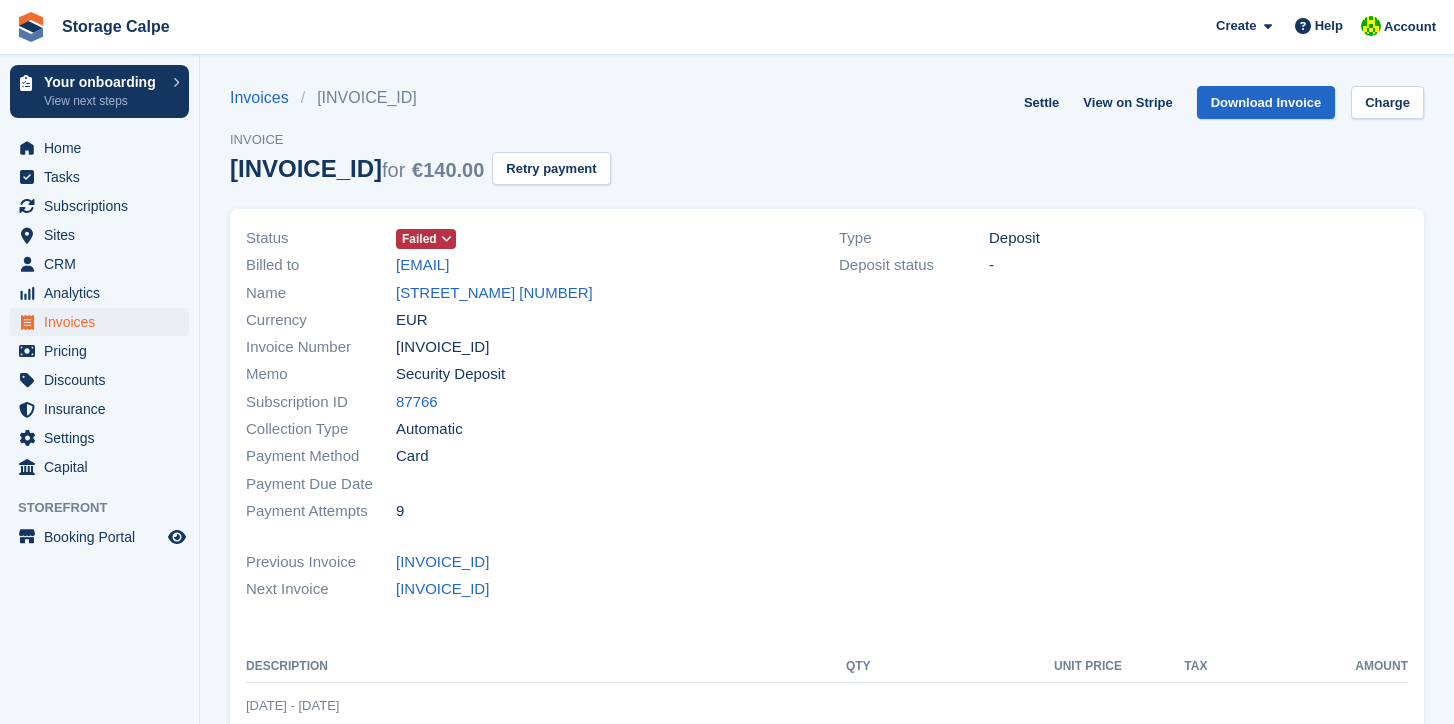 scroll, scrollTop: 0, scrollLeft: 0, axis: both 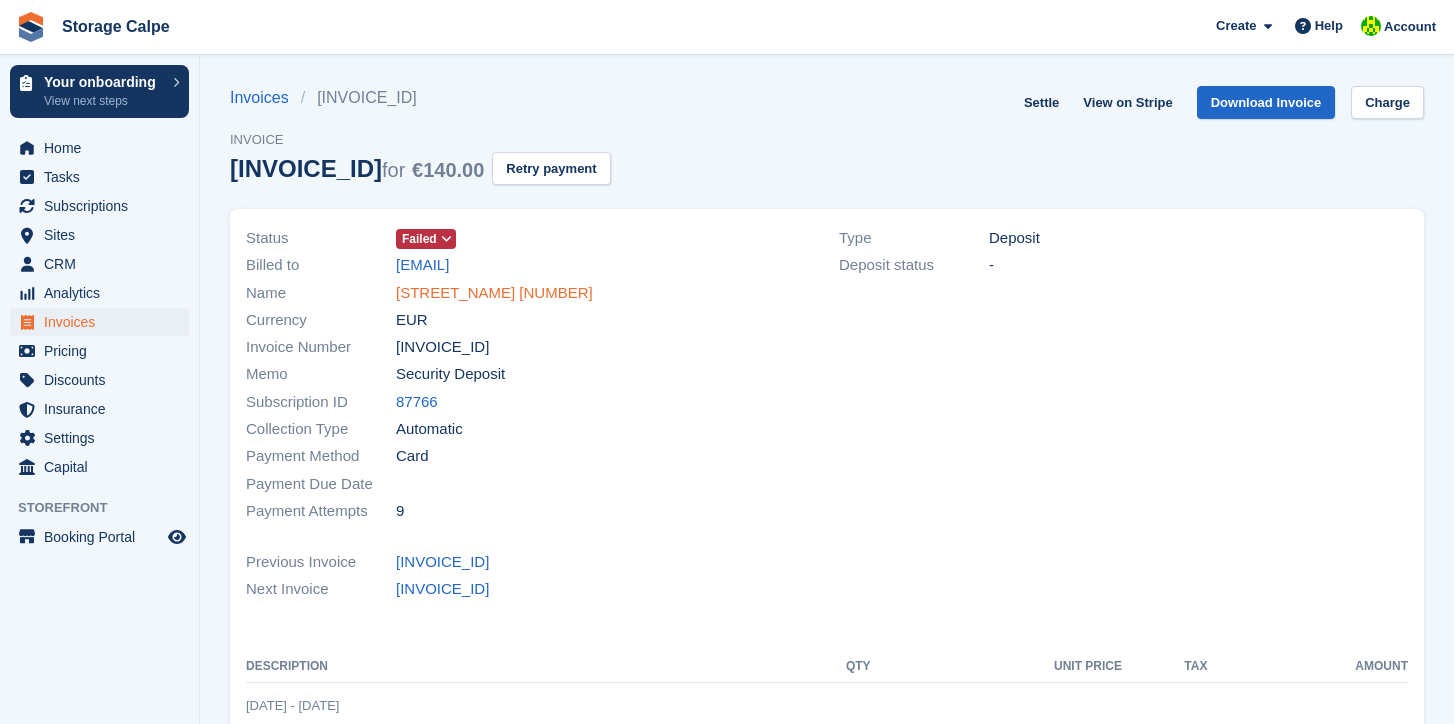 click on "[FIRST] [LAST] ST [NUMBER]" at bounding box center (494, 293) 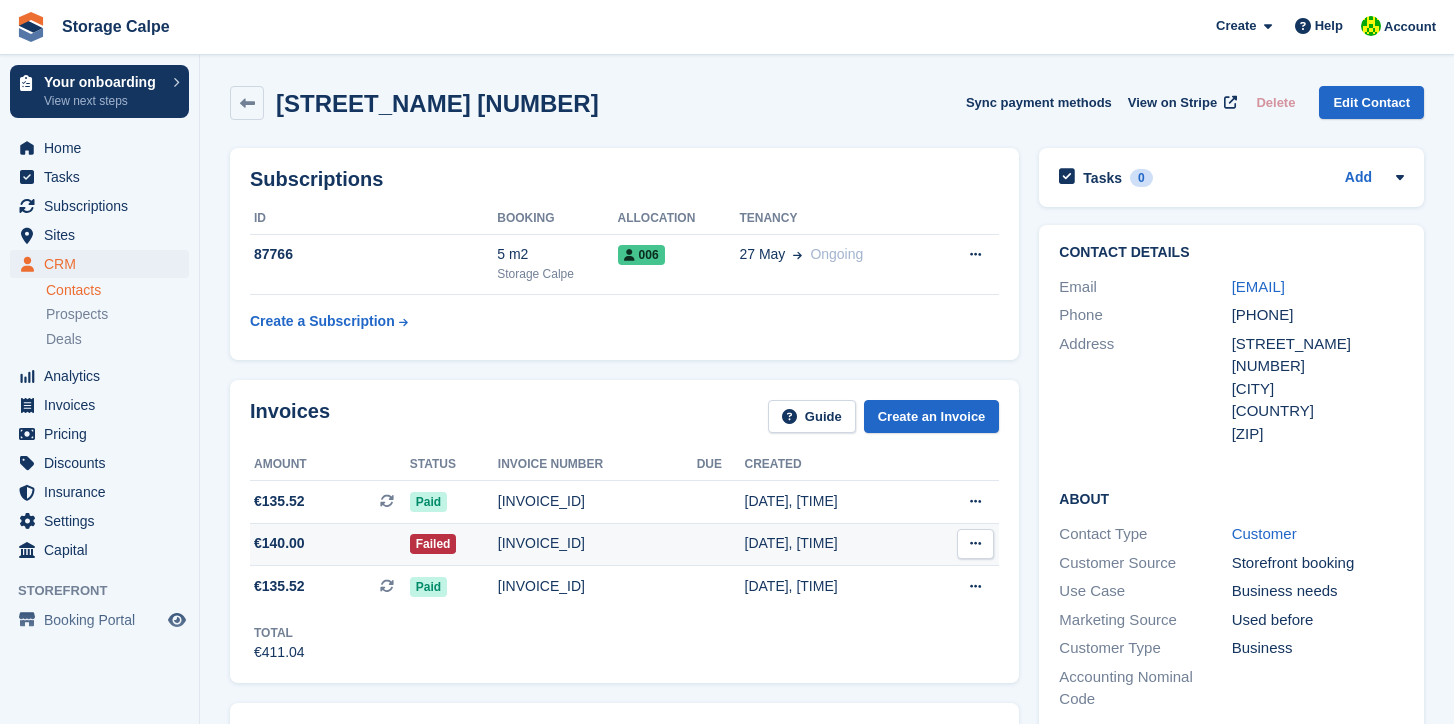click on "27 May, 01:09 PM" at bounding box center [833, 543] 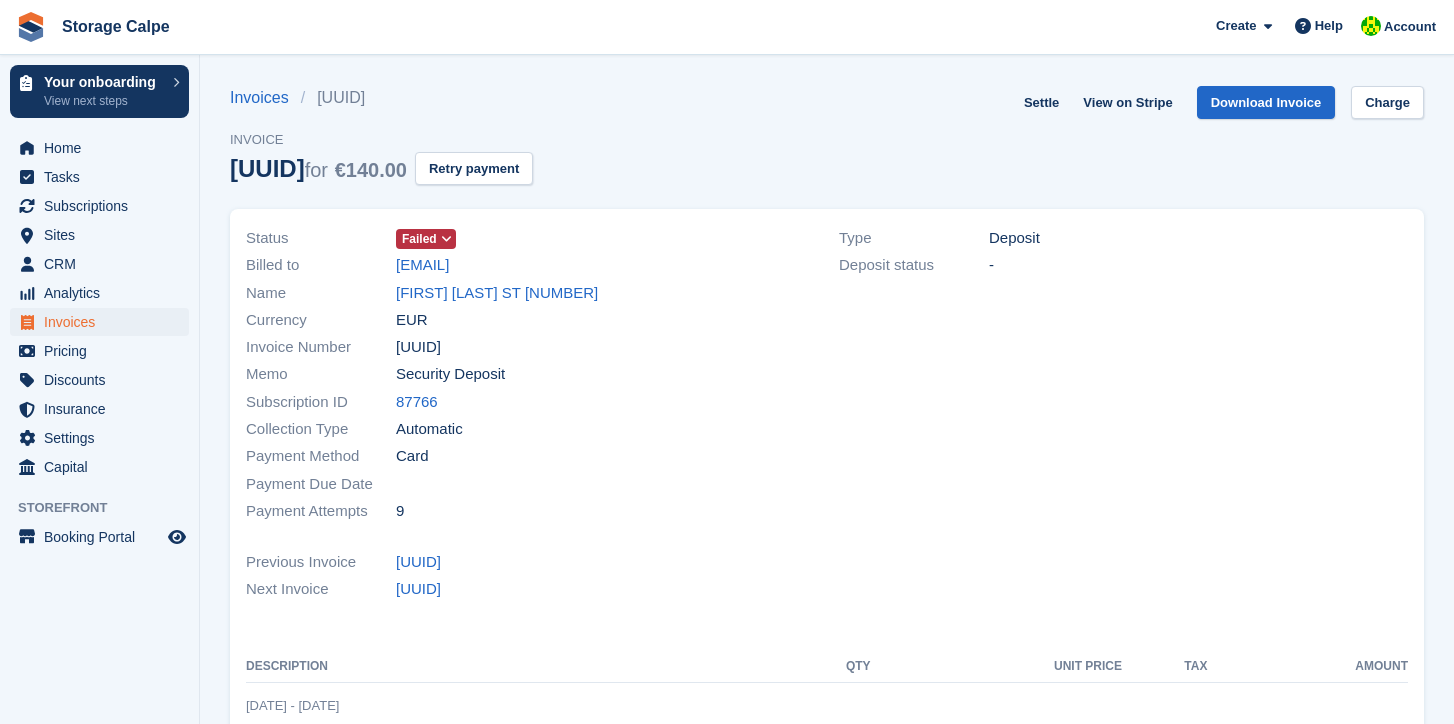 scroll, scrollTop: 0, scrollLeft: 0, axis: both 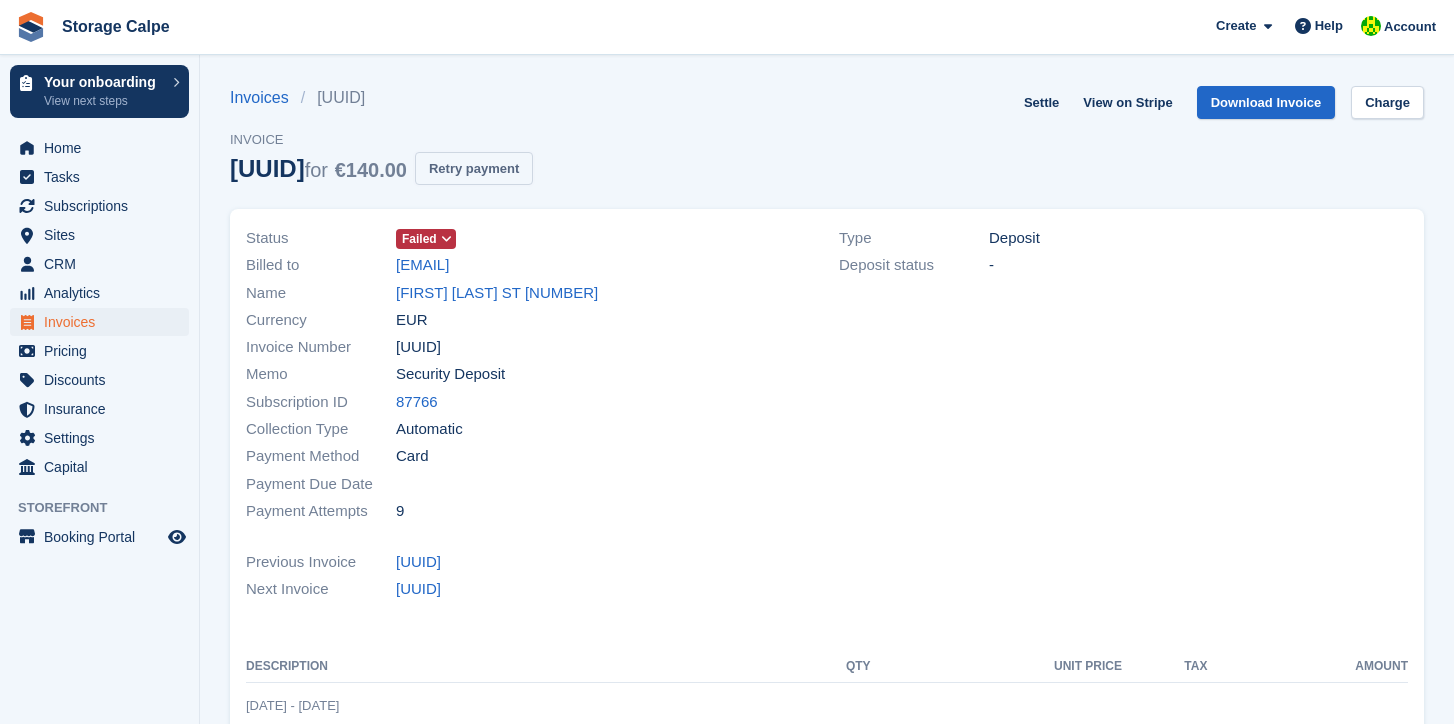 click on "Retry payment" at bounding box center [474, 168] 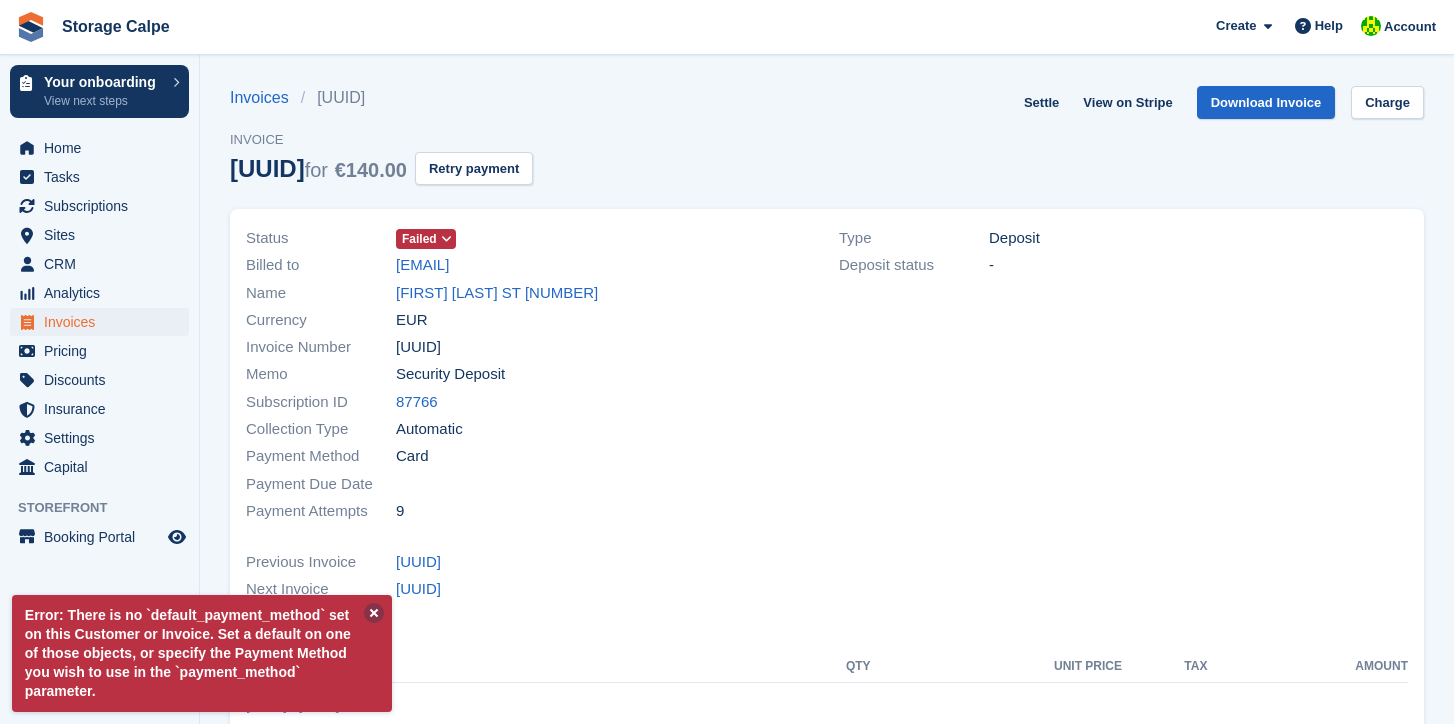 click at bounding box center [374, 613] 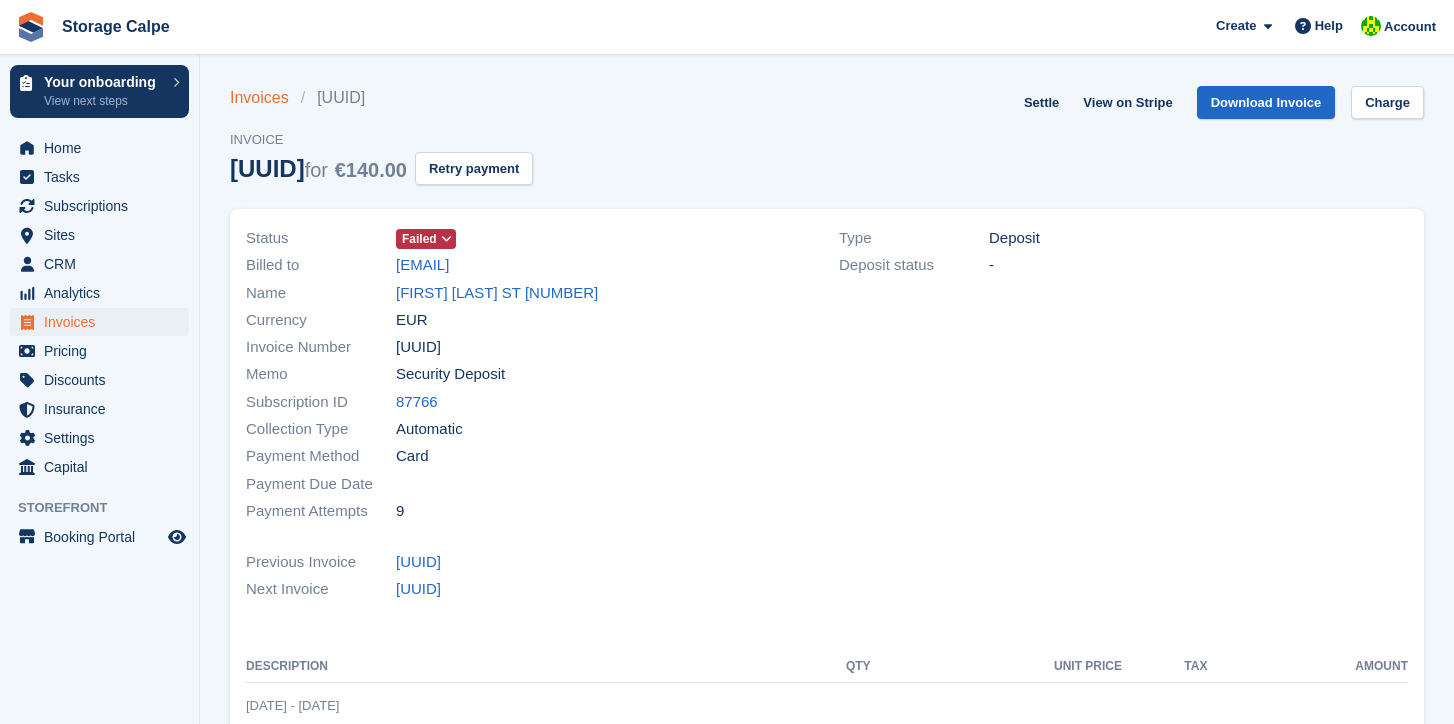 click on "Invoices" at bounding box center [265, 98] 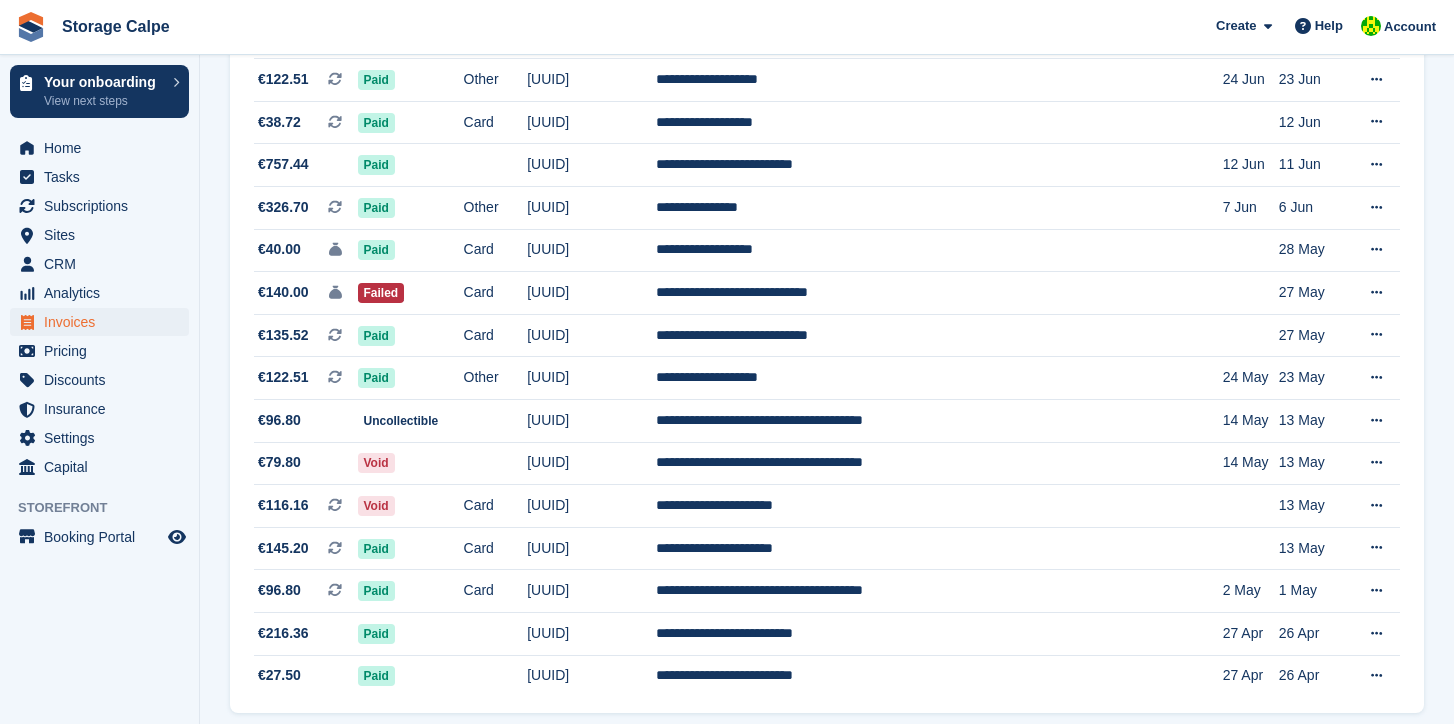 scroll, scrollTop: 818, scrollLeft: 0, axis: vertical 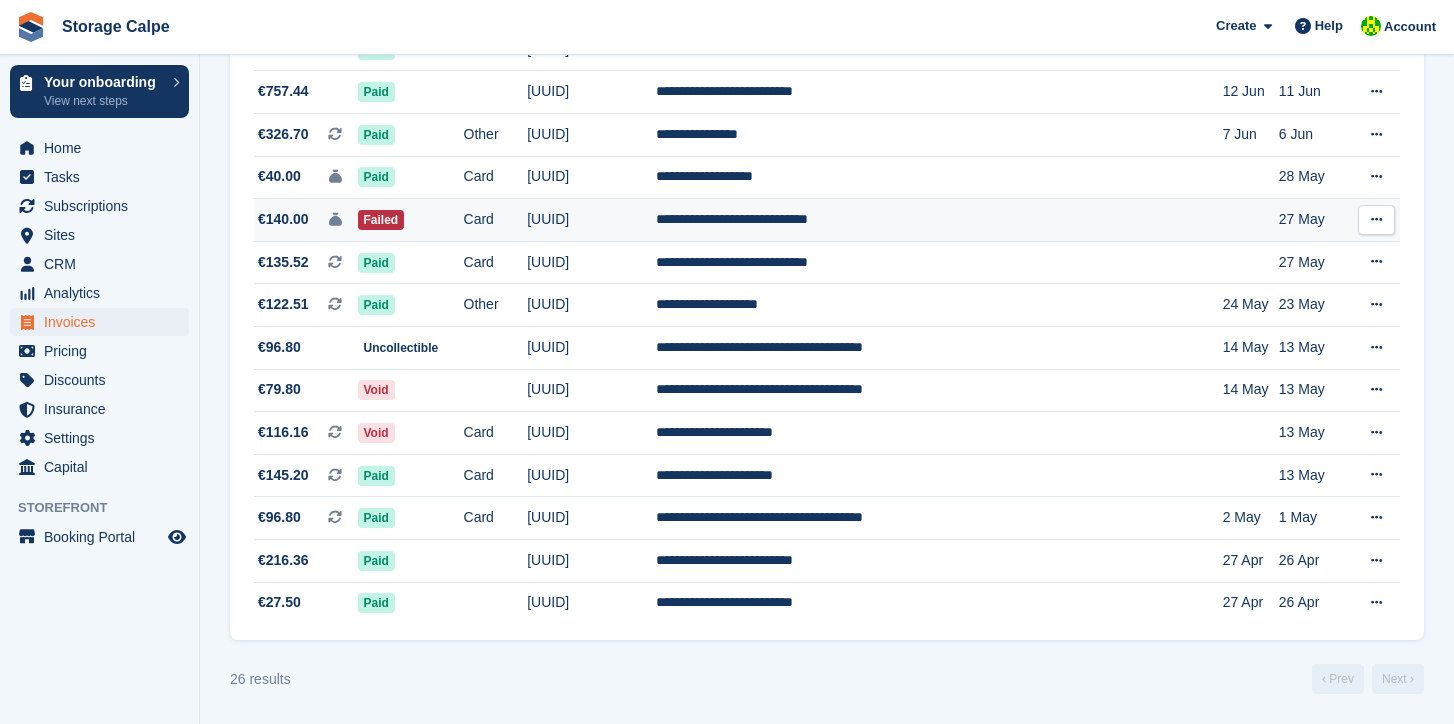 click on "**********" at bounding box center (939, 220) 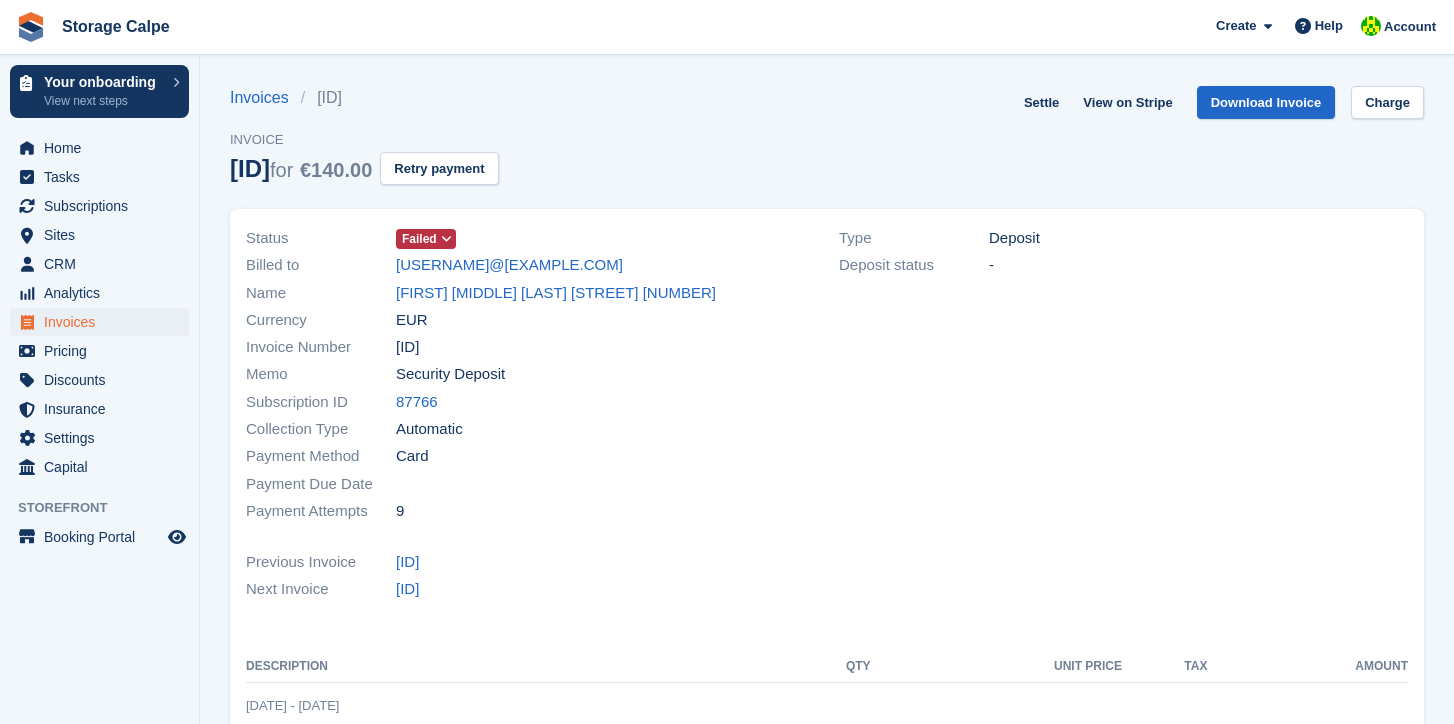 scroll, scrollTop: 0, scrollLeft: 0, axis: both 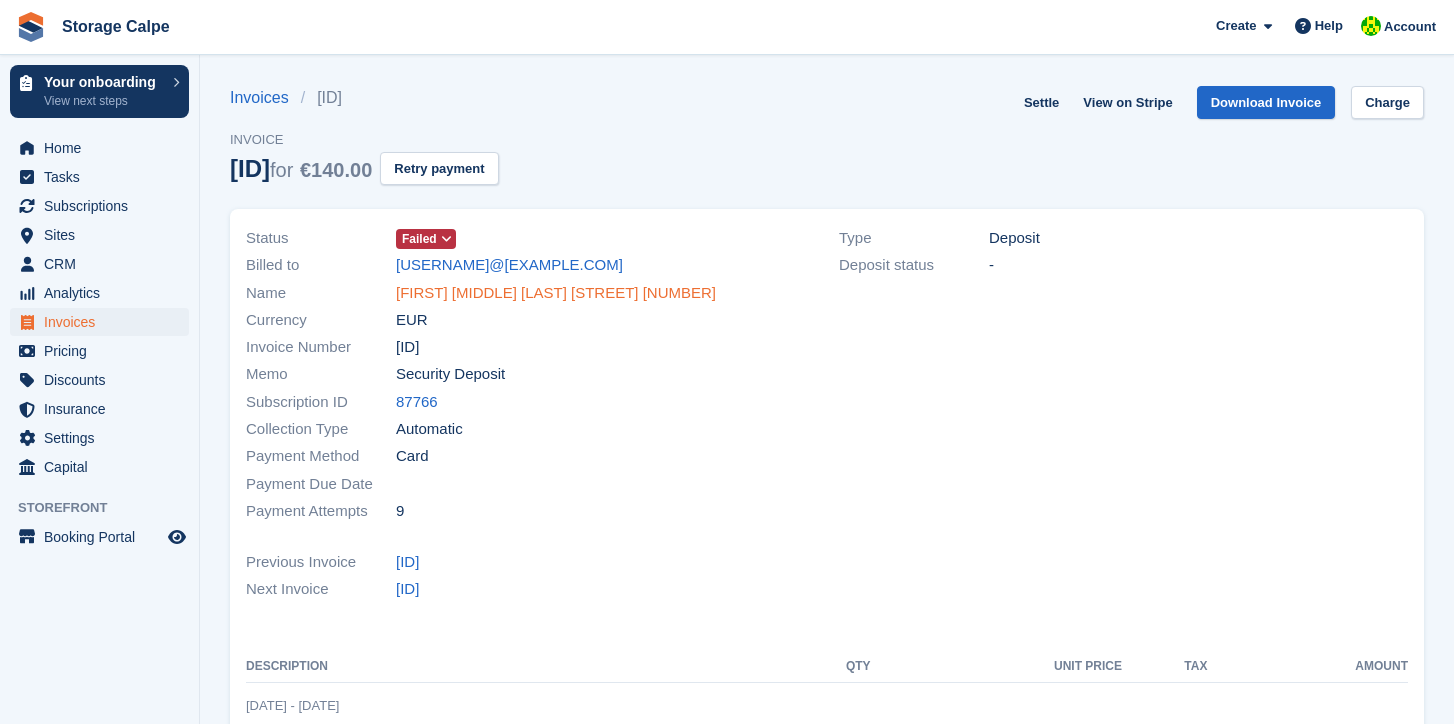 click on "[FIRST] [LAST] ST [NUMBER]" at bounding box center (556, 293) 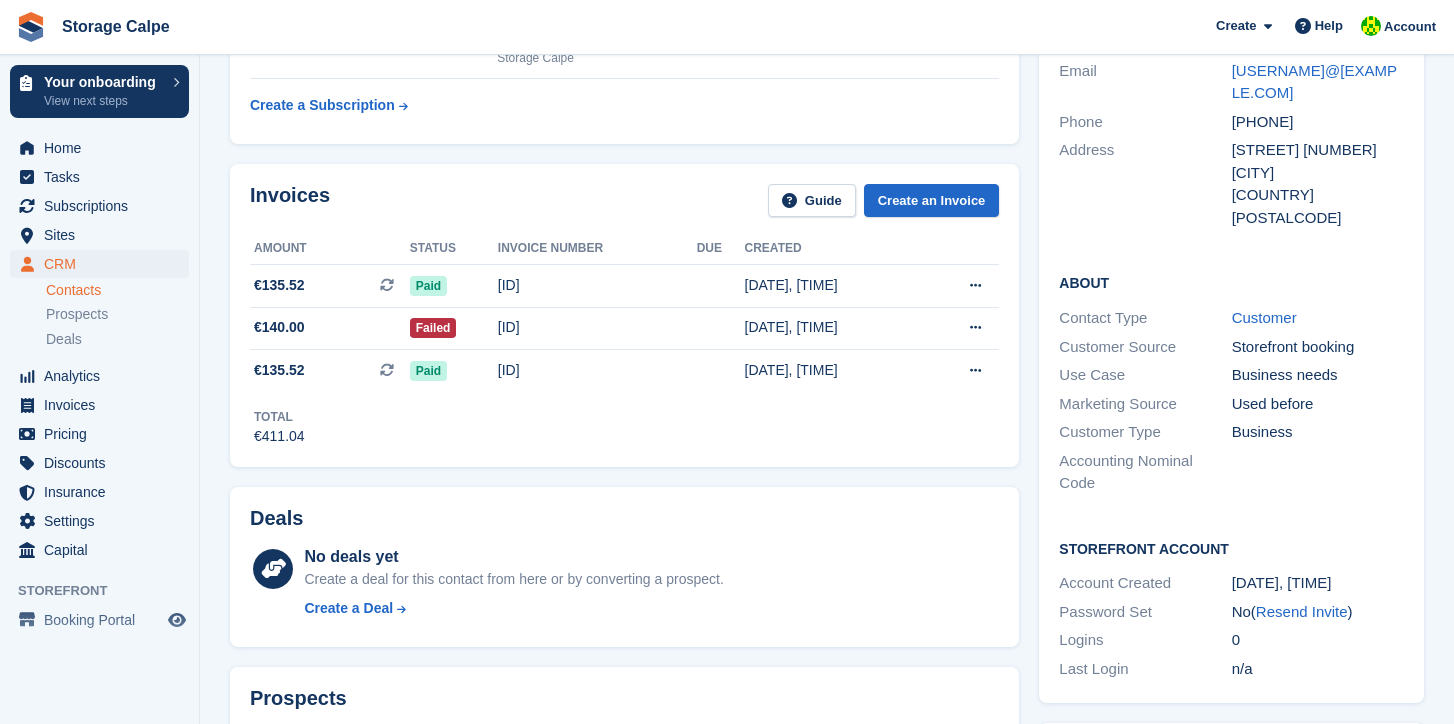 scroll, scrollTop: 0, scrollLeft: 0, axis: both 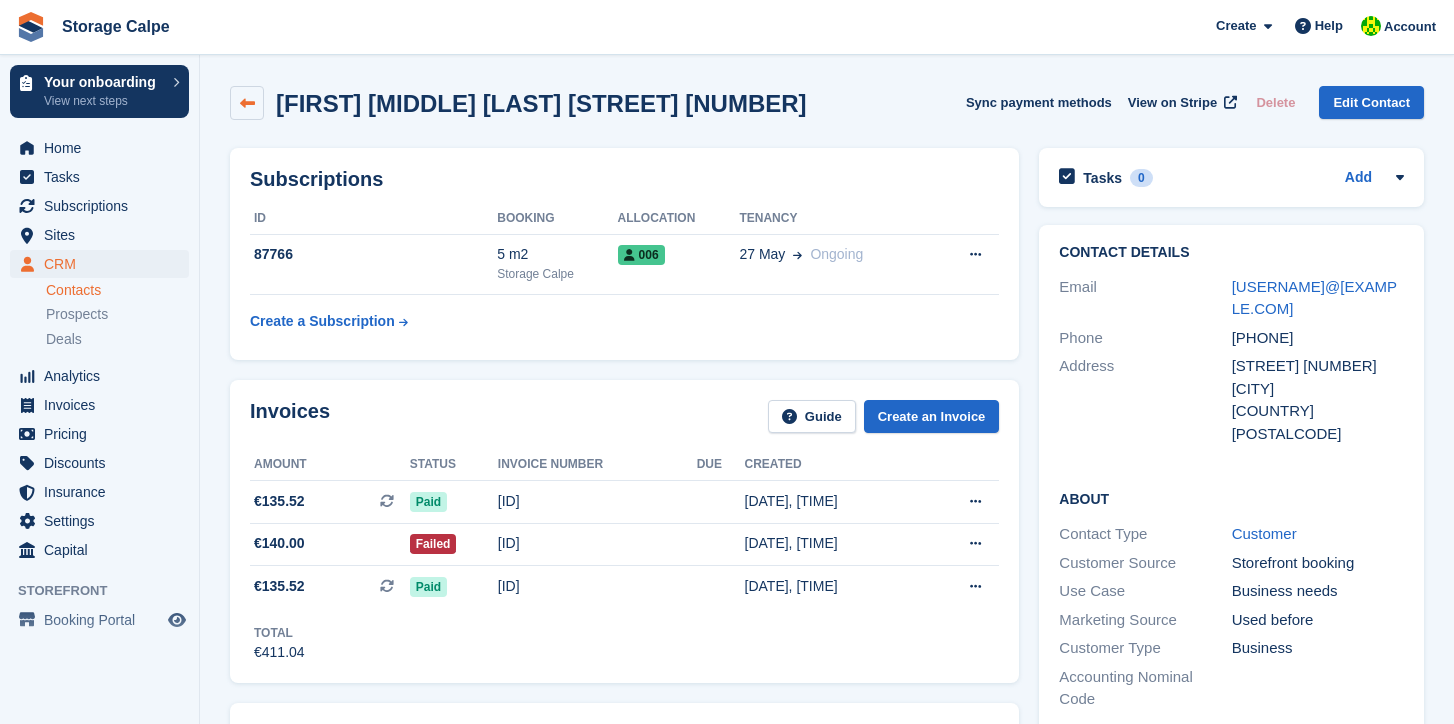 click at bounding box center [247, 103] 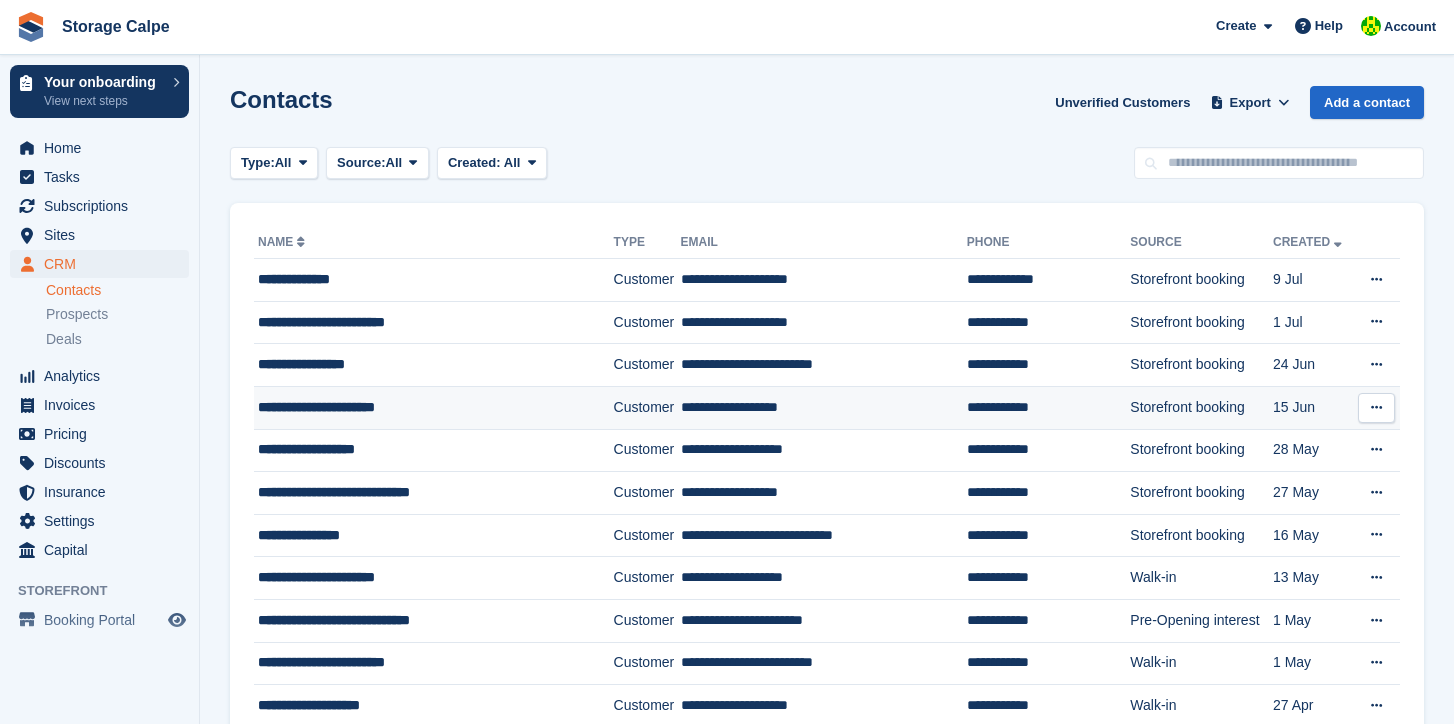 scroll, scrollTop: 188, scrollLeft: 0, axis: vertical 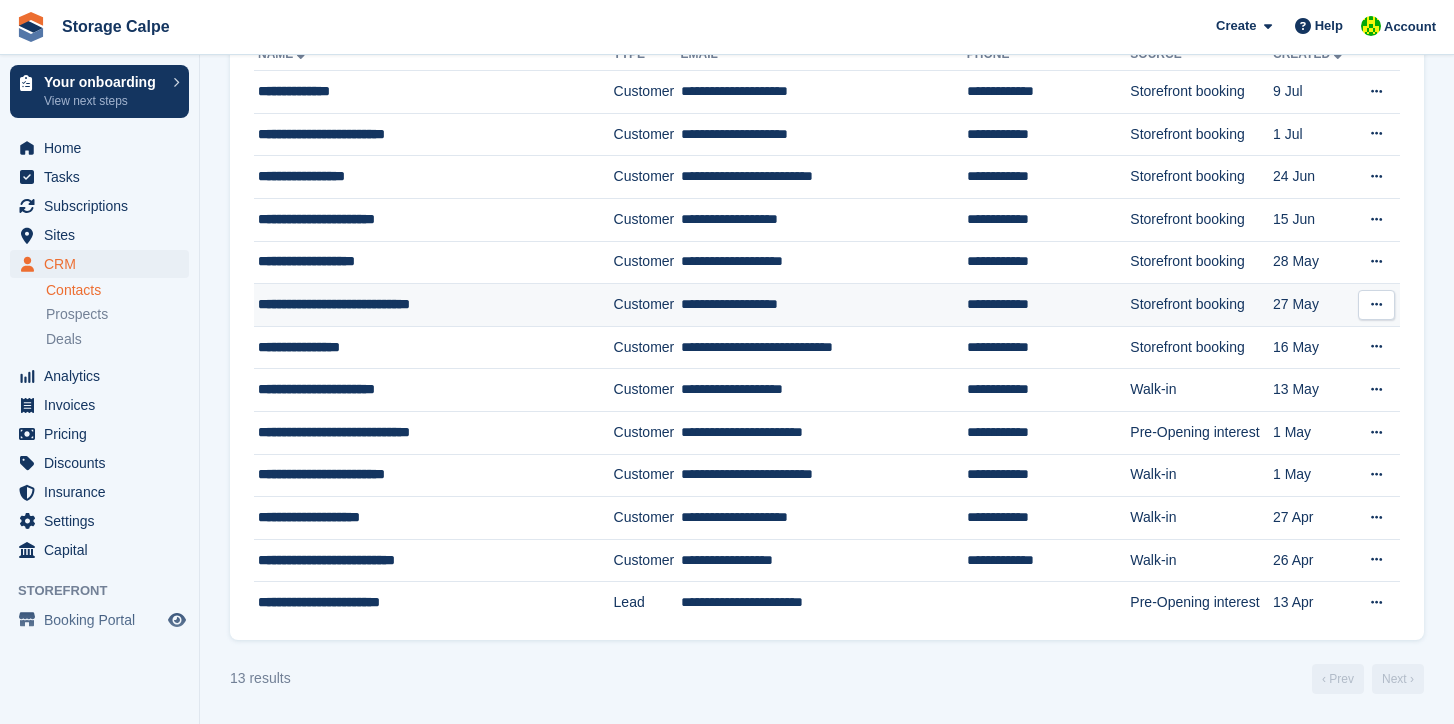 click on "Customer" at bounding box center (647, 305) 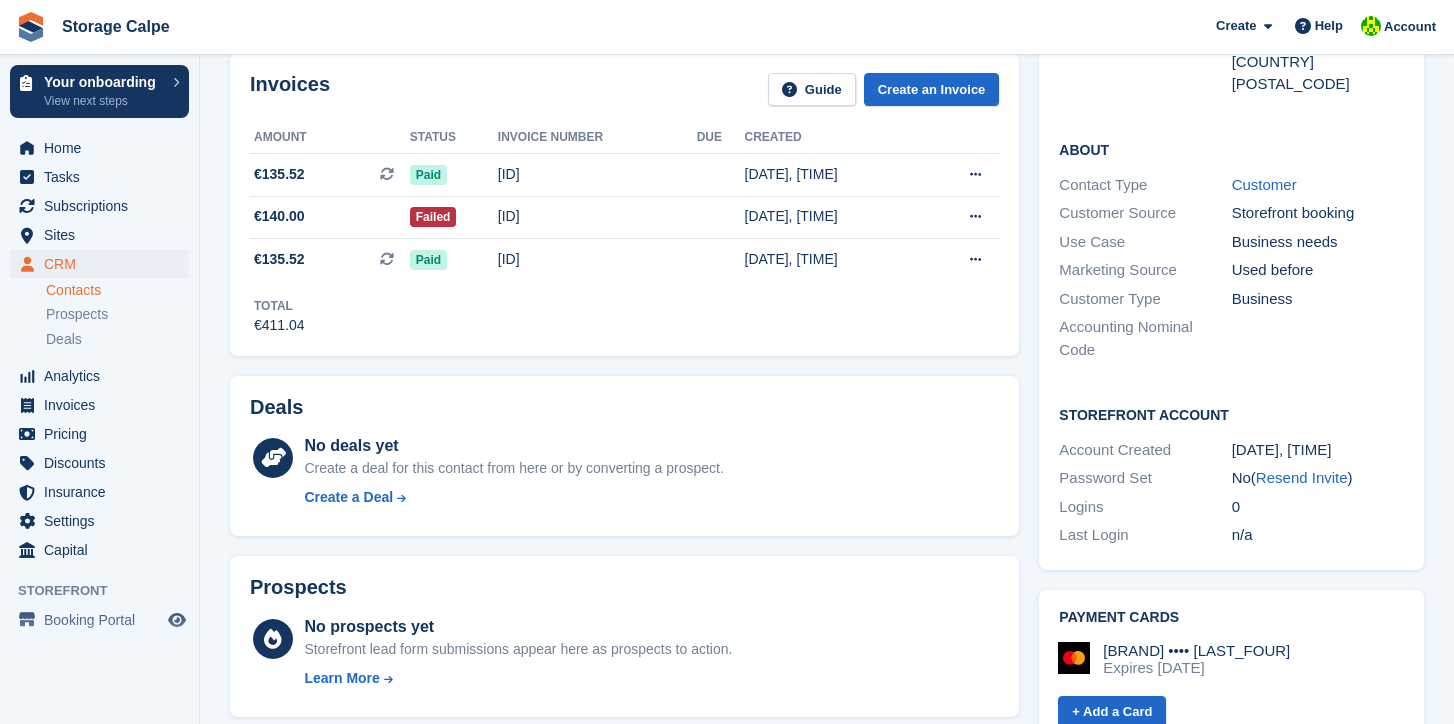 scroll, scrollTop: 321, scrollLeft: 0, axis: vertical 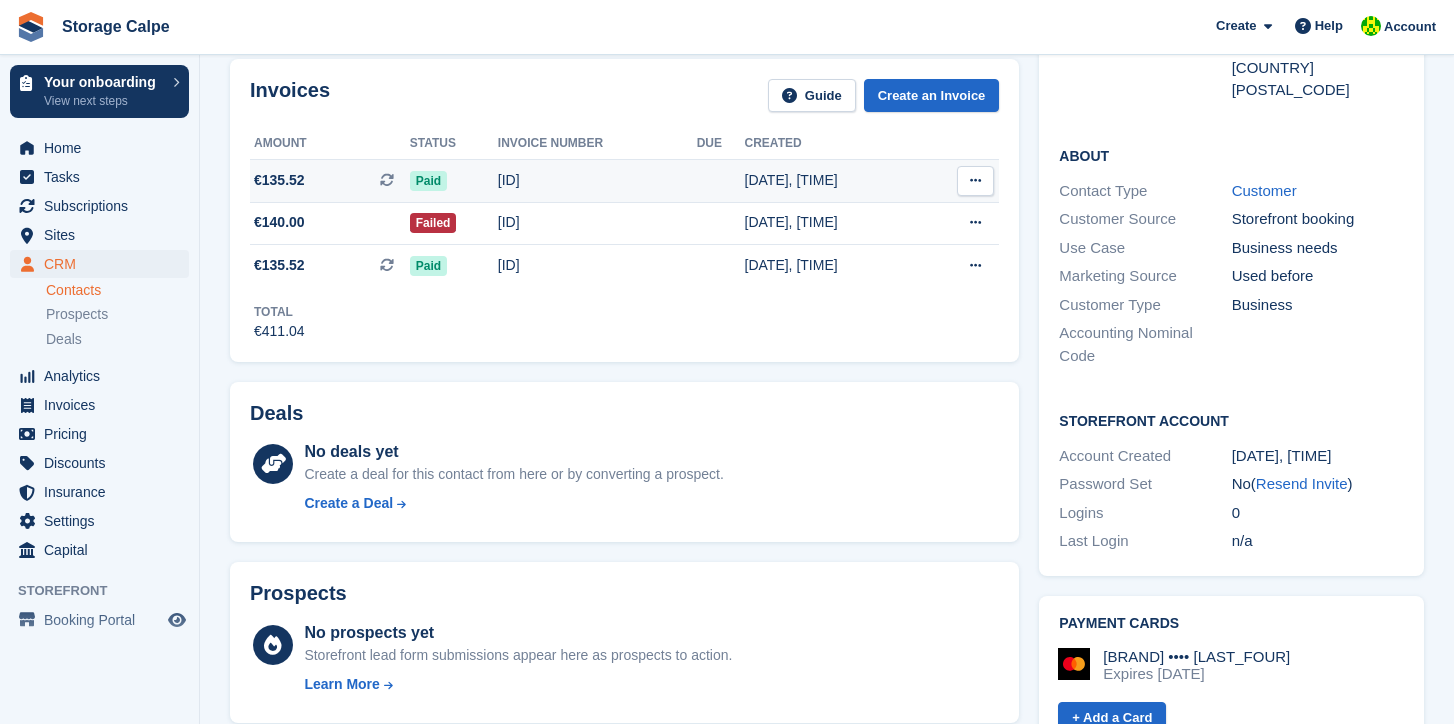 drag, startPoint x: 606, startPoint y: 176, endPoint x: 489, endPoint y: 189, distance: 117.72001 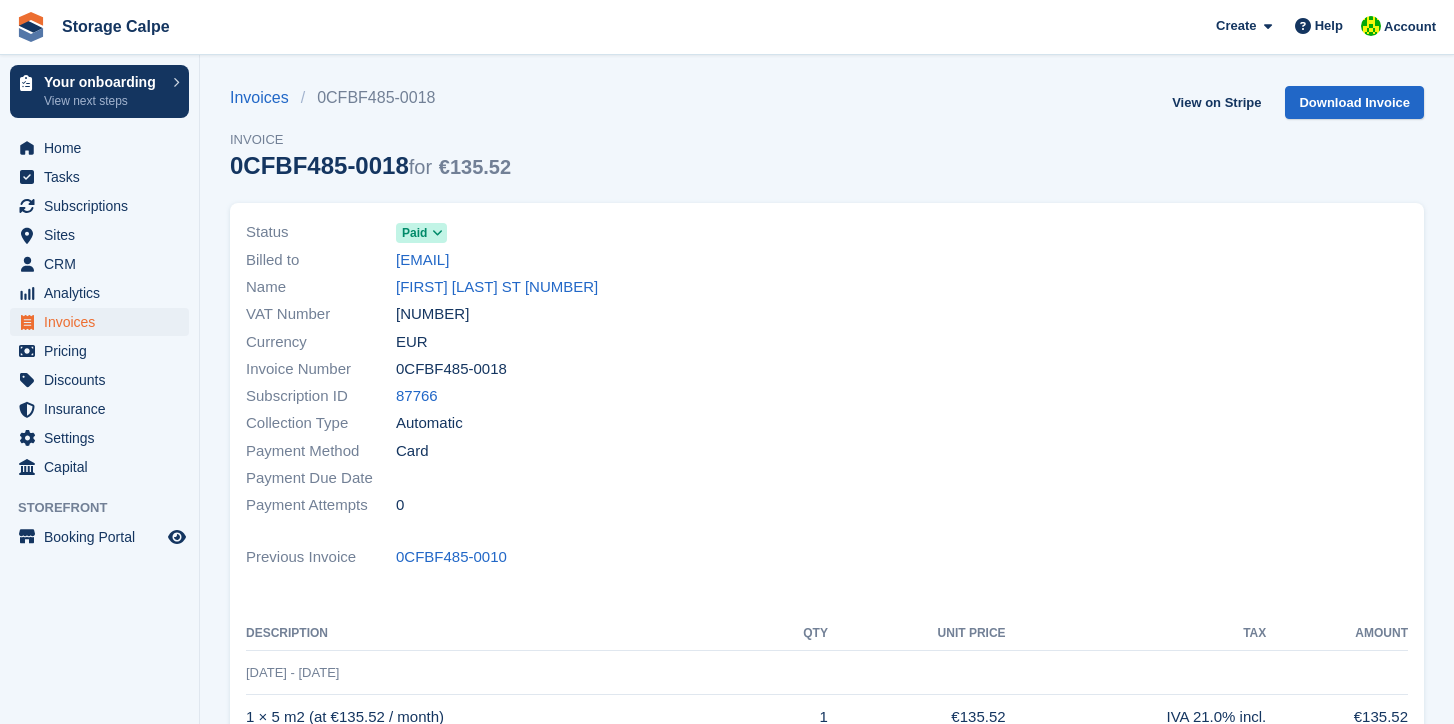 scroll, scrollTop: 0, scrollLeft: 0, axis: both 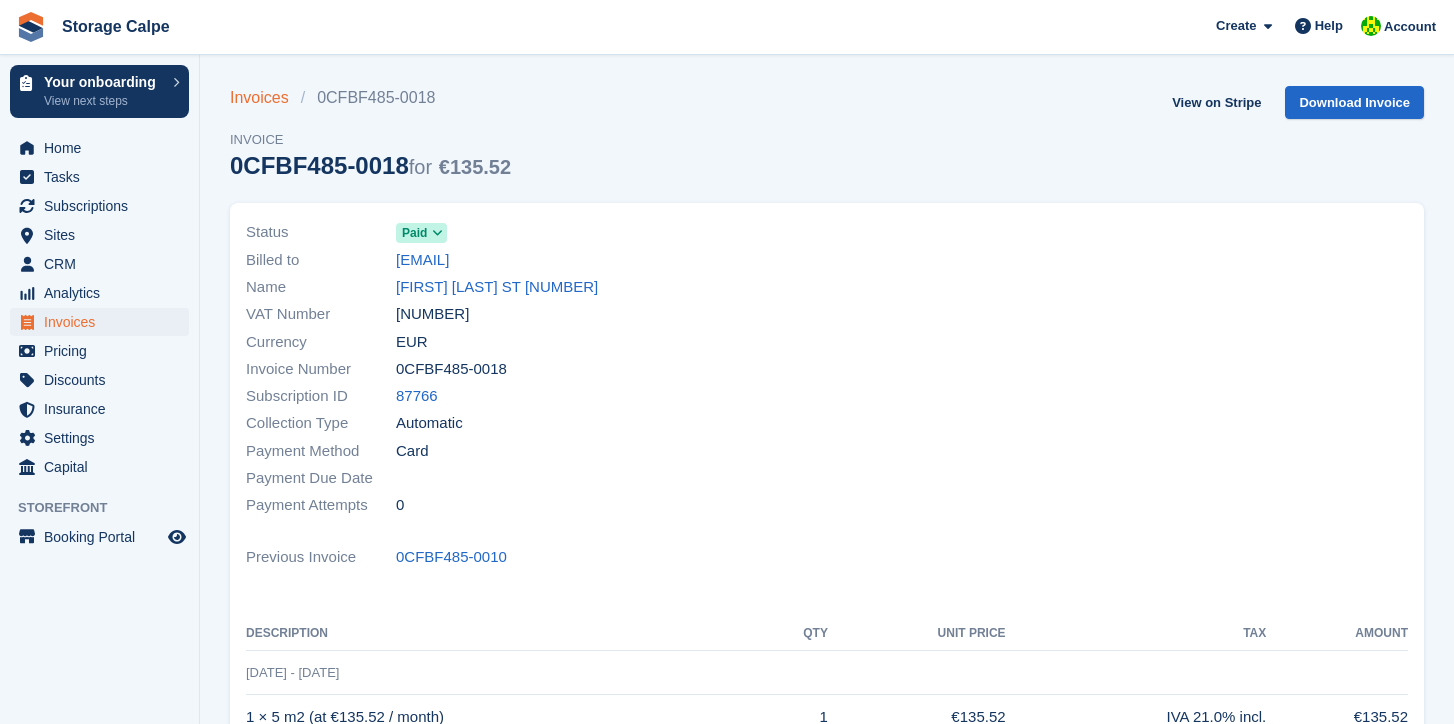click on "Invoices" at bounding box center [265, 98] 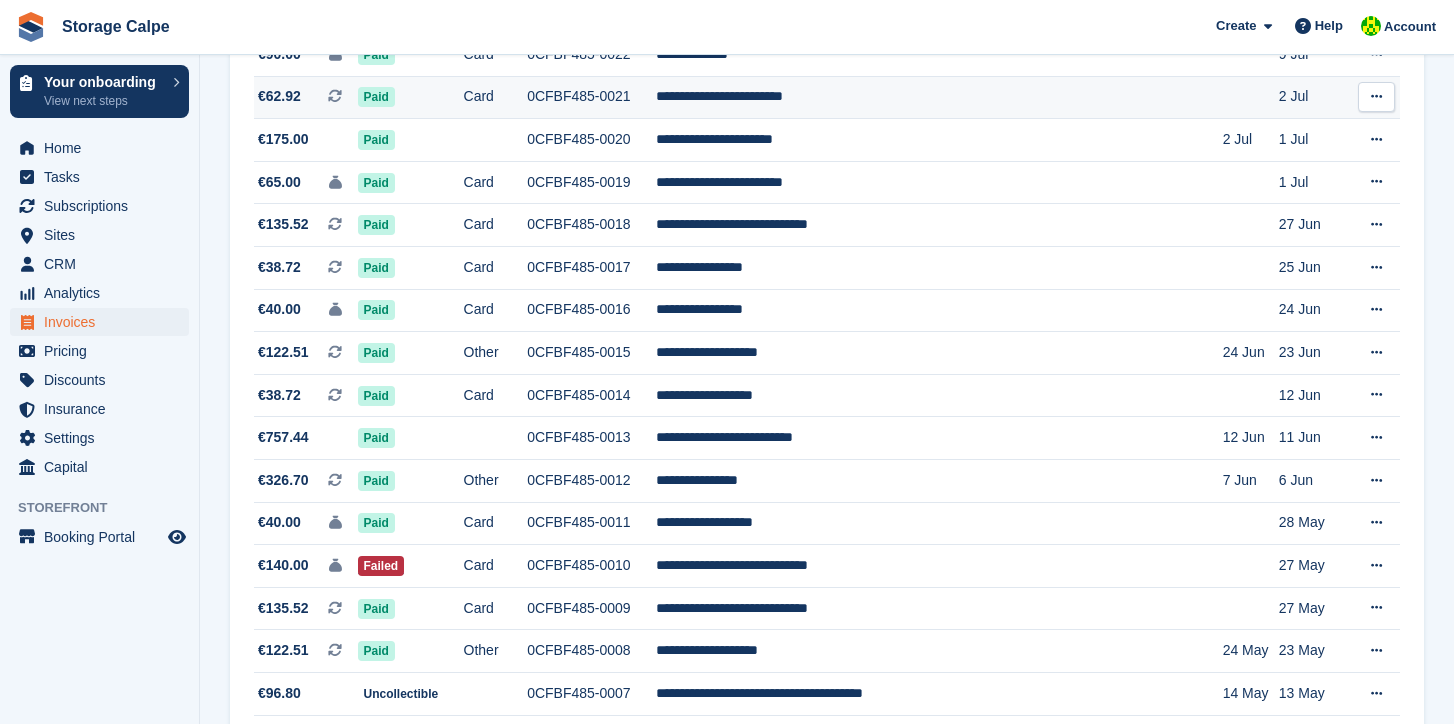 scroll, scrollTop: 491, scrollLeft: 0, axis: vertical 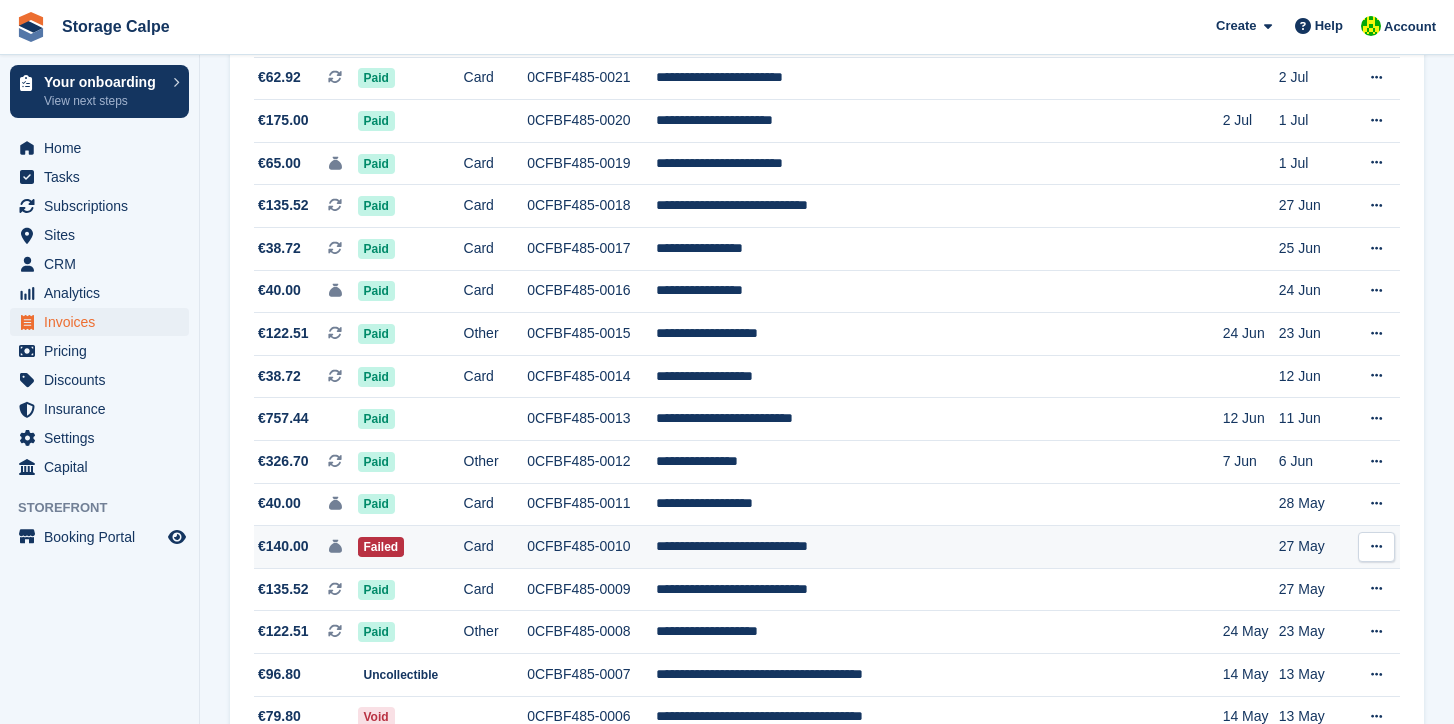 click on "**********" at bounding box center (939, 547) 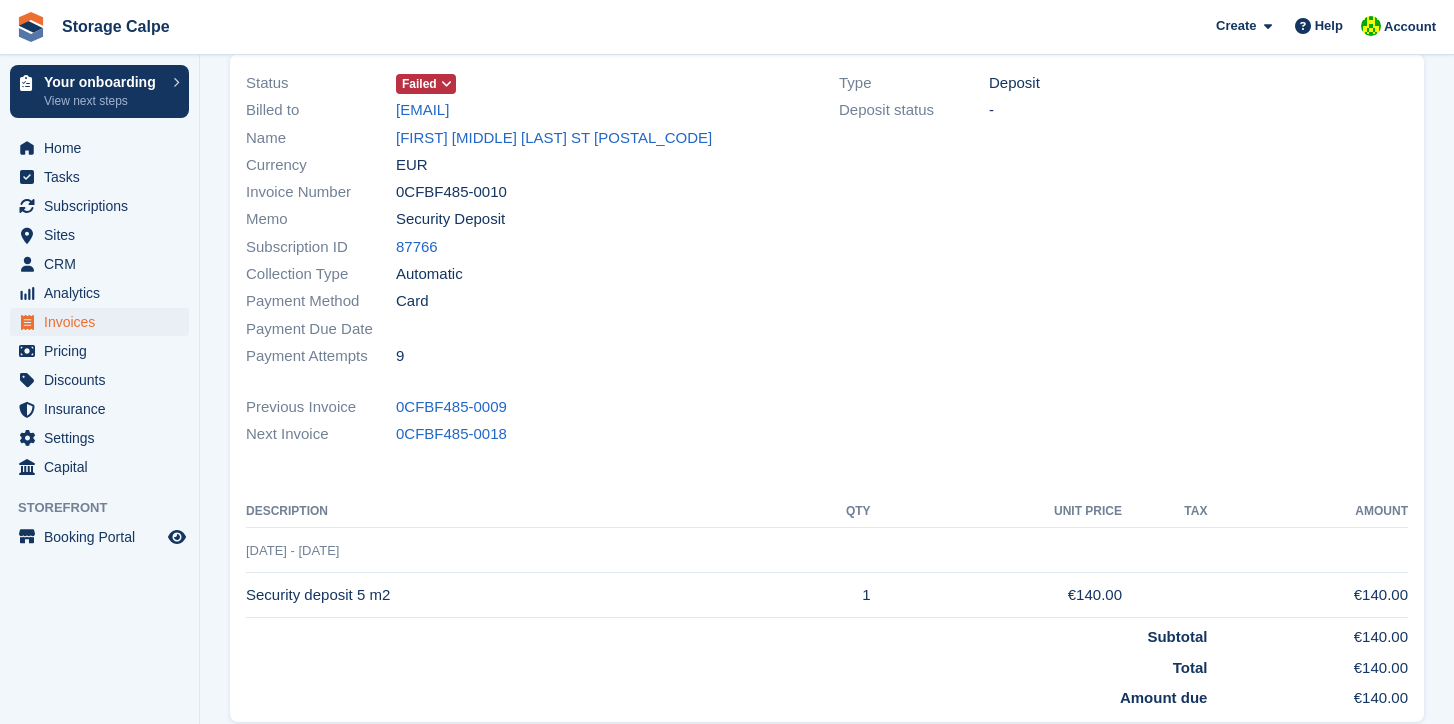 scroll, scrollTop: 0, scrollLeft: 0, axis: both 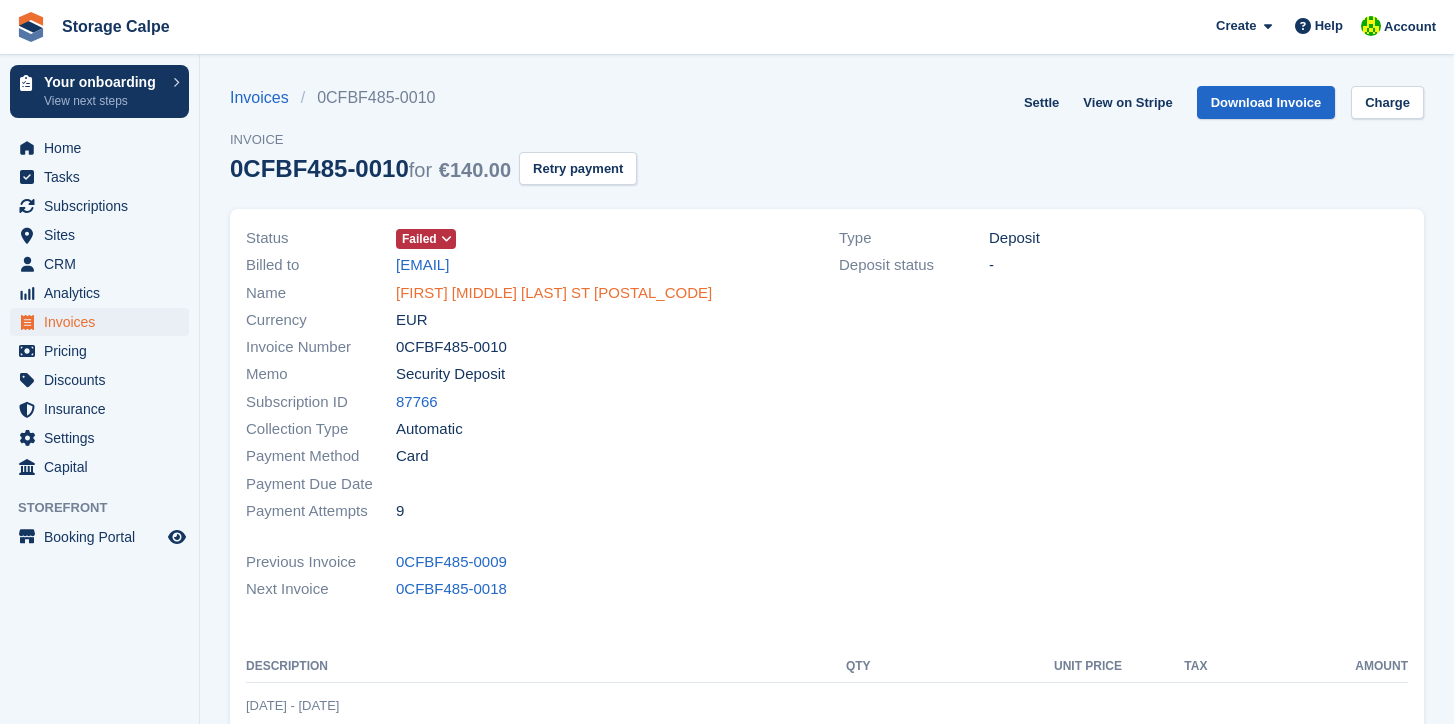 click on "[FIRST] [LAST] ST [NUMBER]" at bounding box center (554, 293) 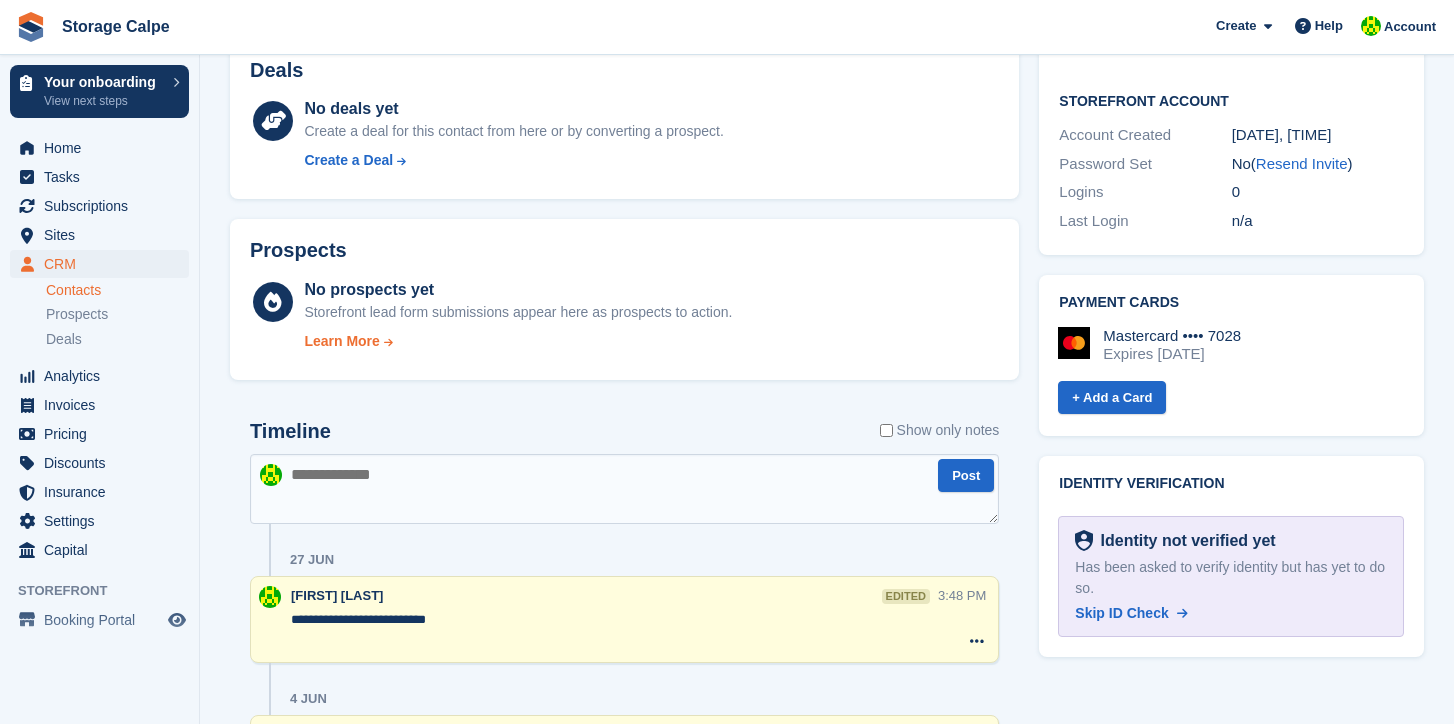 scroll, scrollTop: 738, scrollLeft: 0, axis: vertical 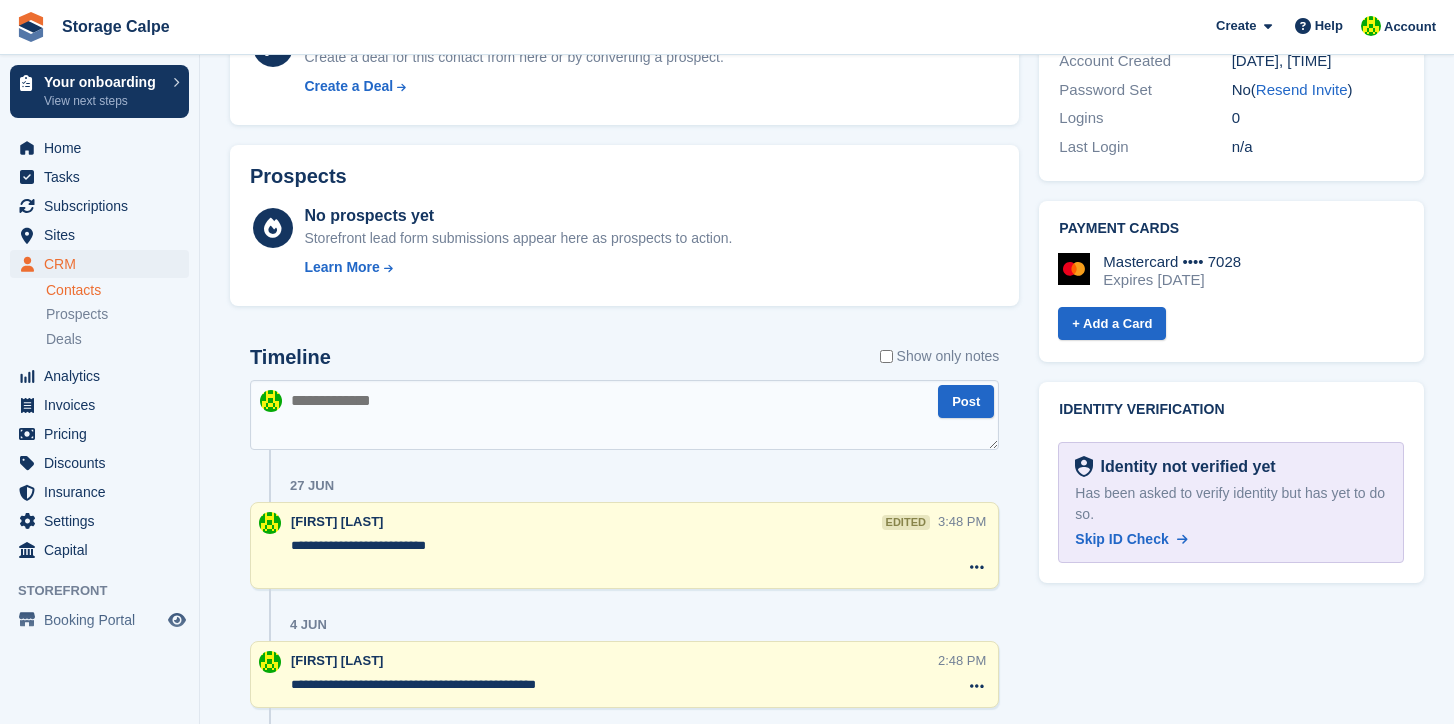click on "**********" at bounding box center [613, 556] 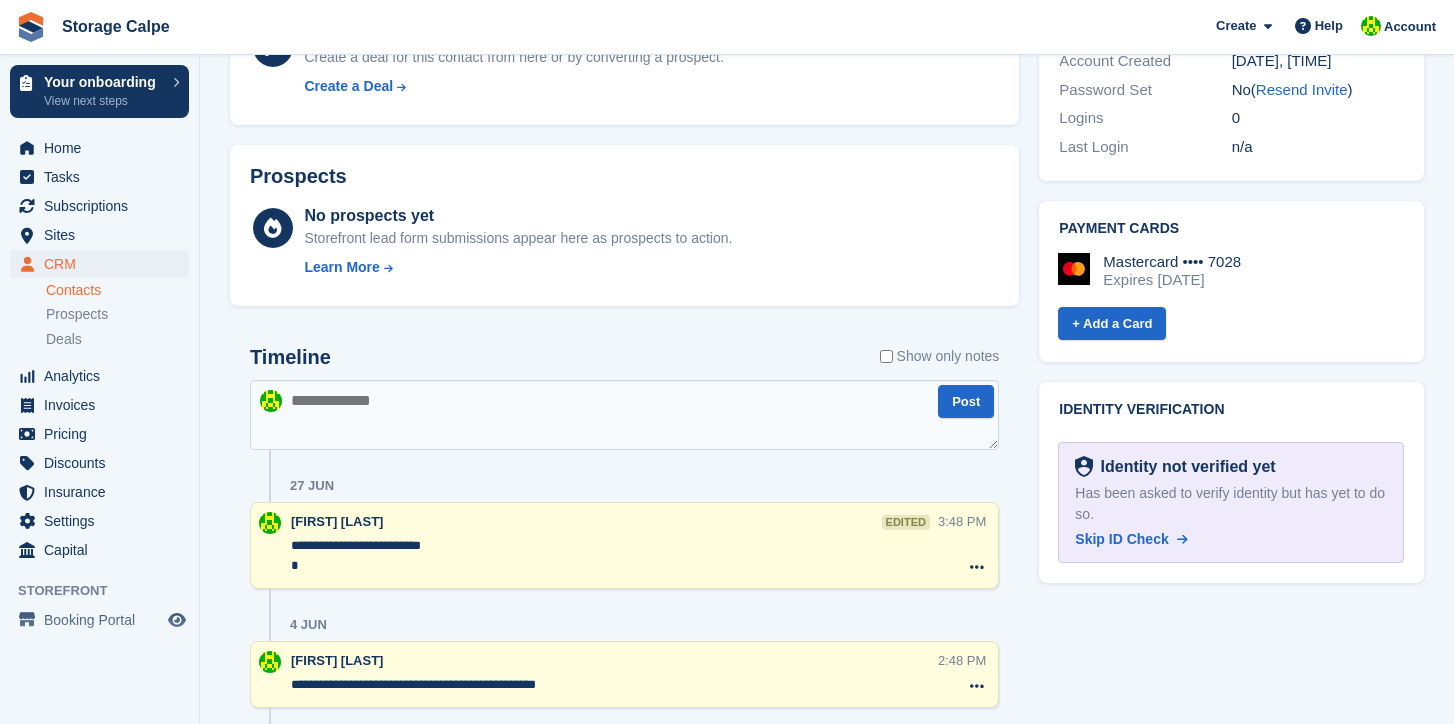 paste on "**********" 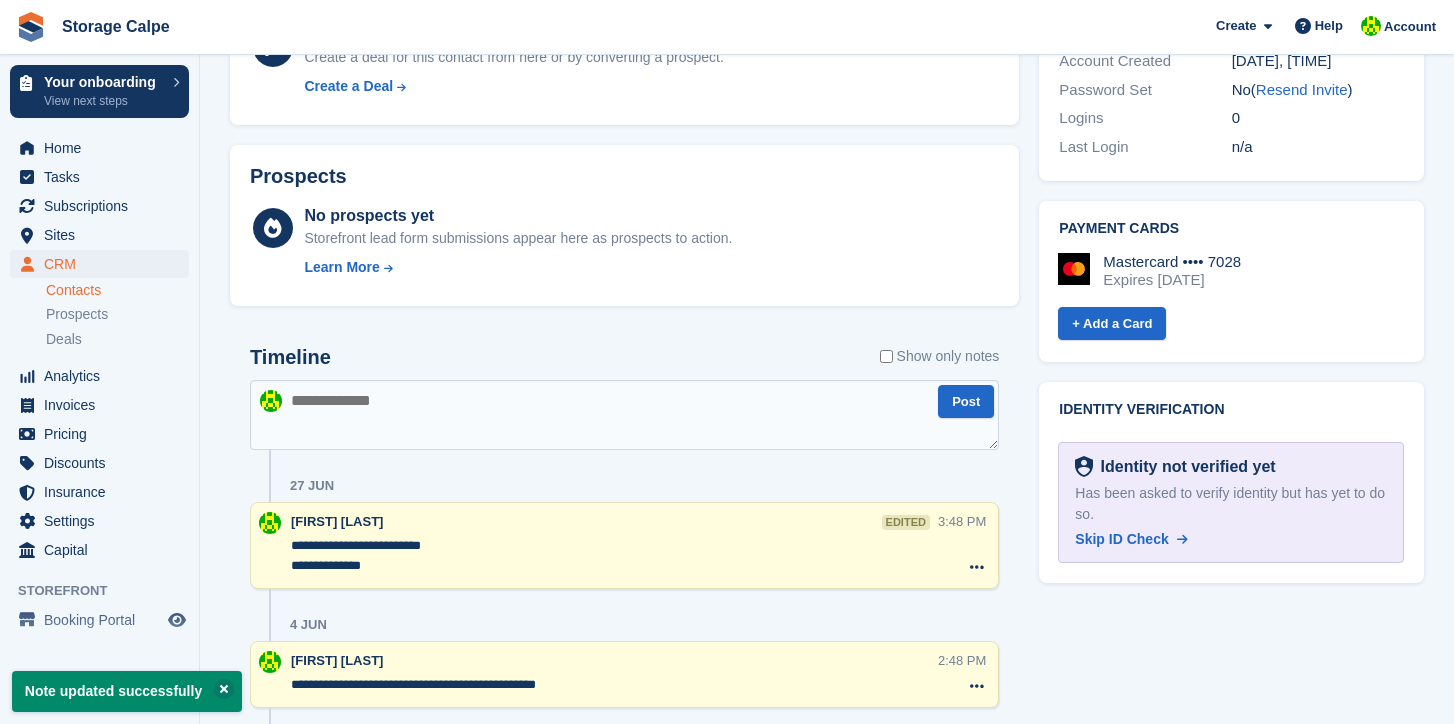 click on "**********" at bounding box center (613, 556) 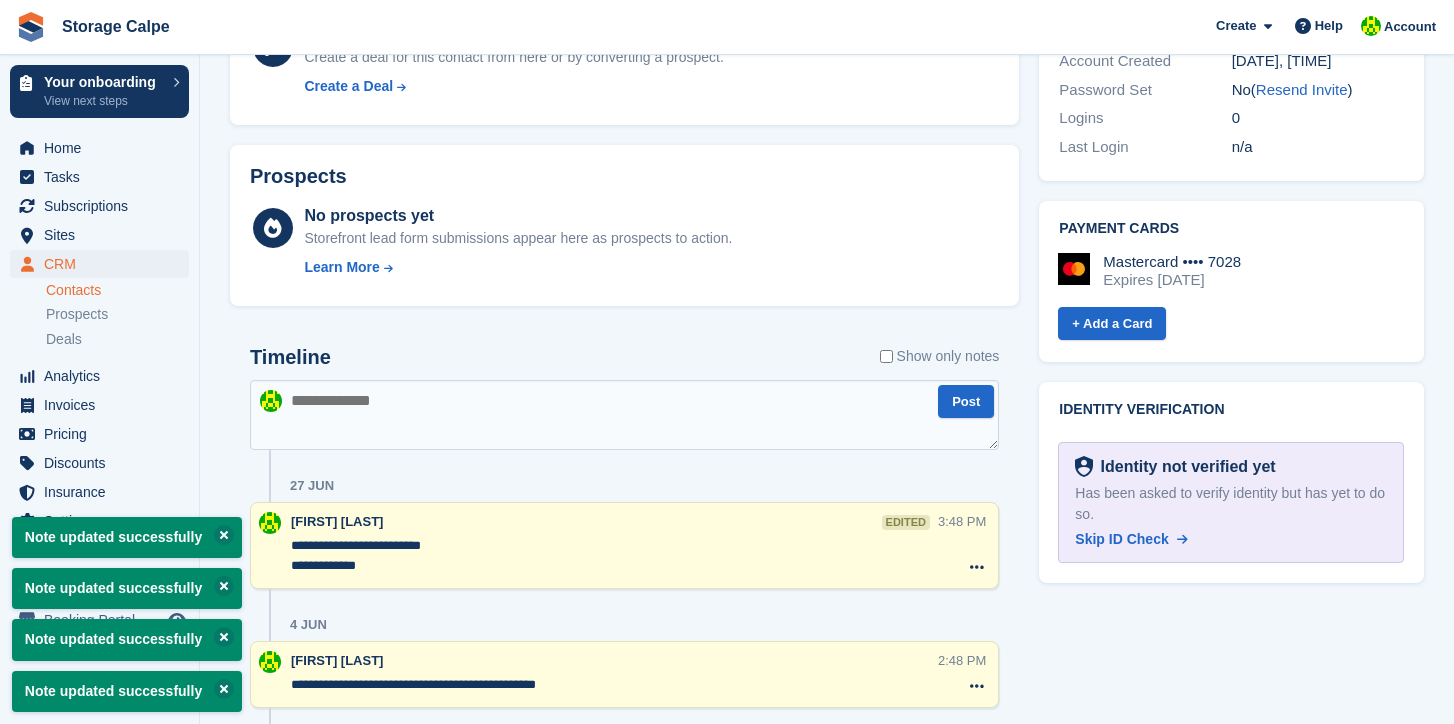 type on "**********" 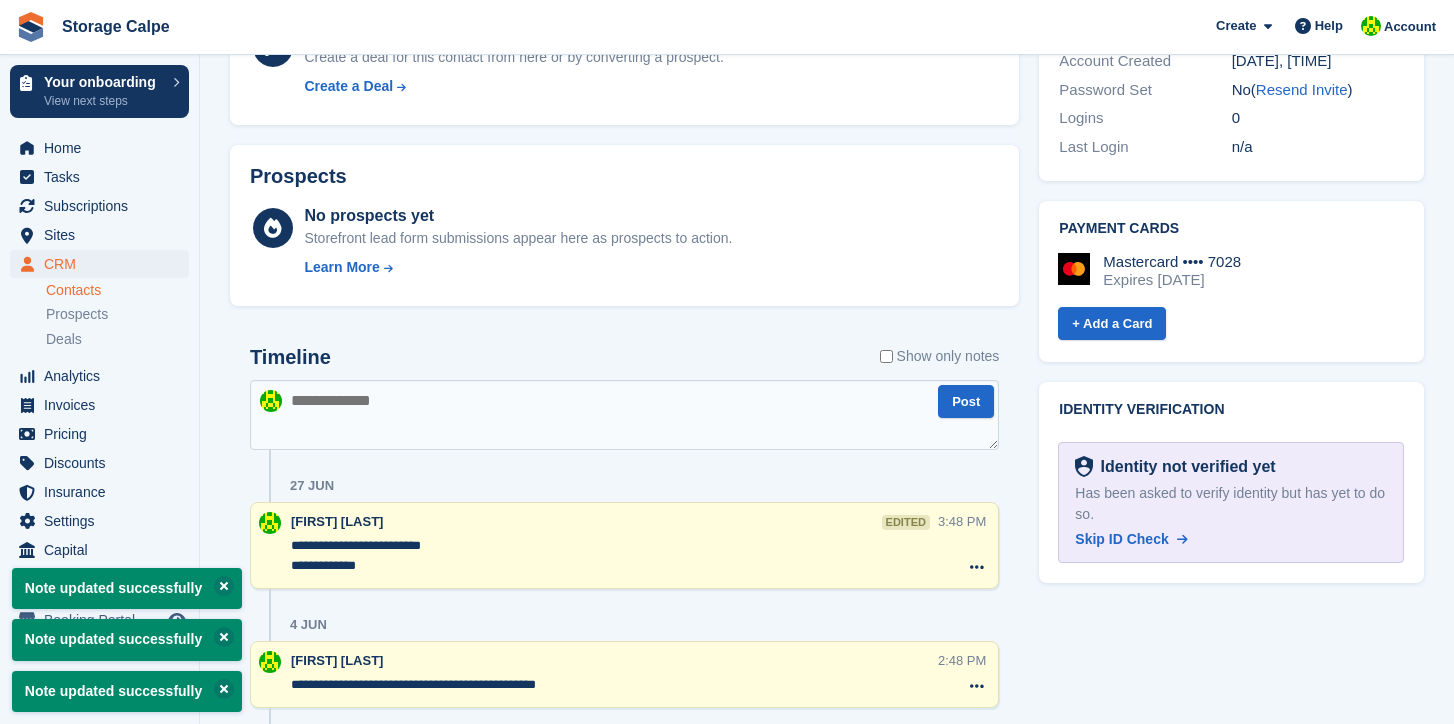 click at bounding box center [624, 415] 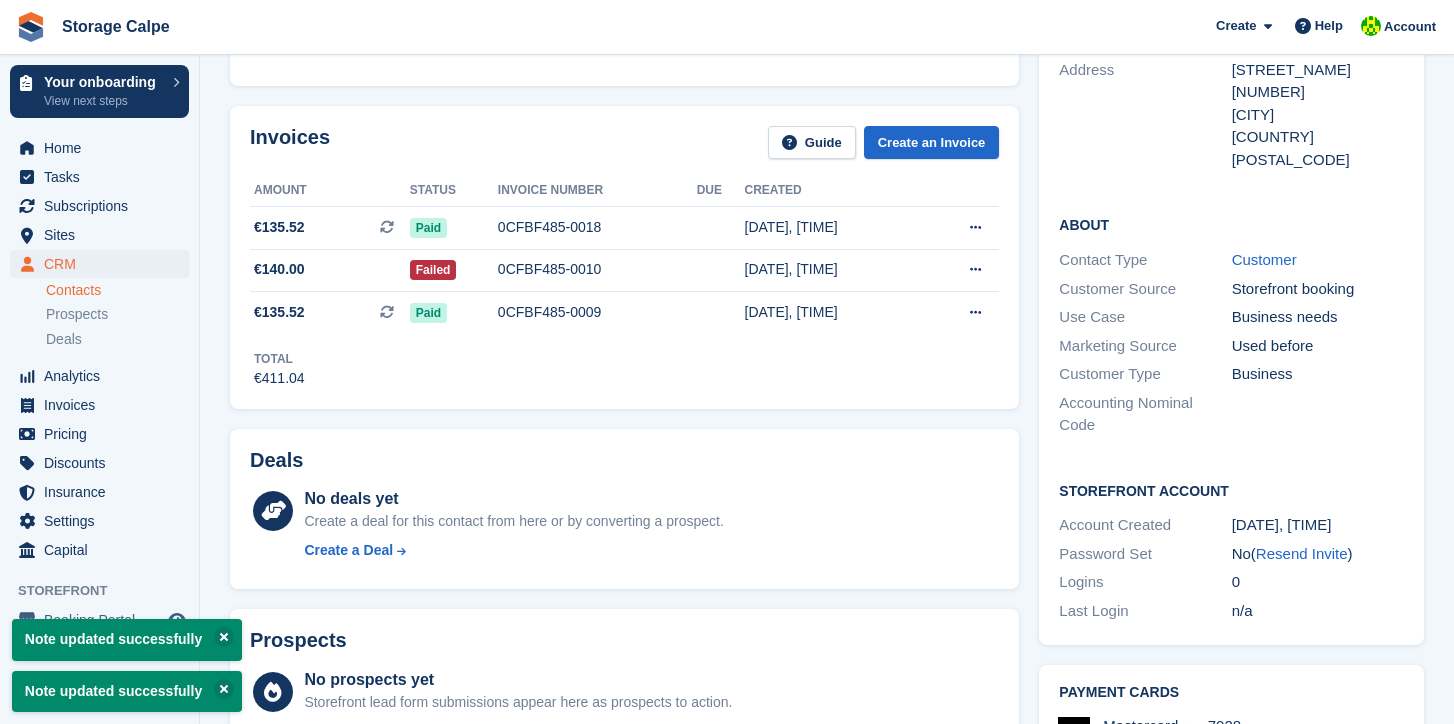 scroll, scrollTop: 267, scrollLeft: 0, axis: vertical 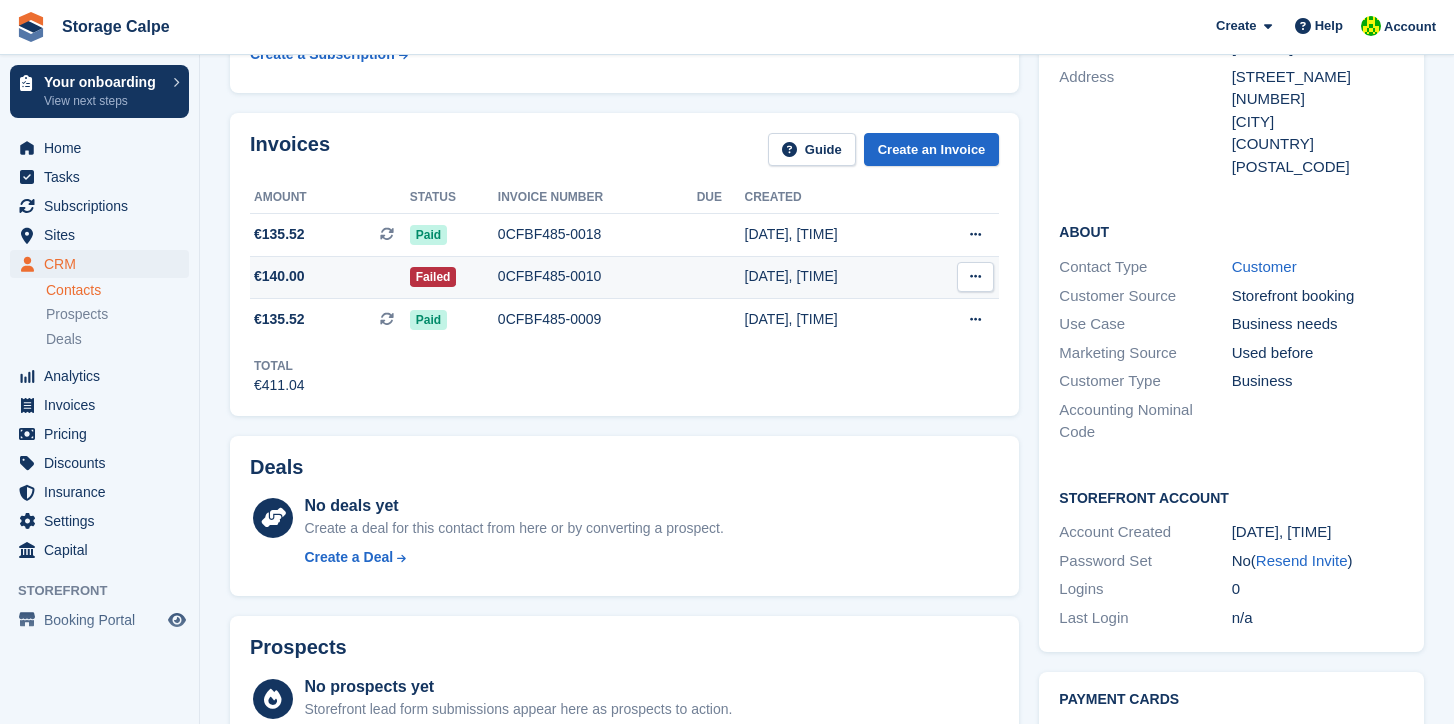click at bounding box center (975, 277) 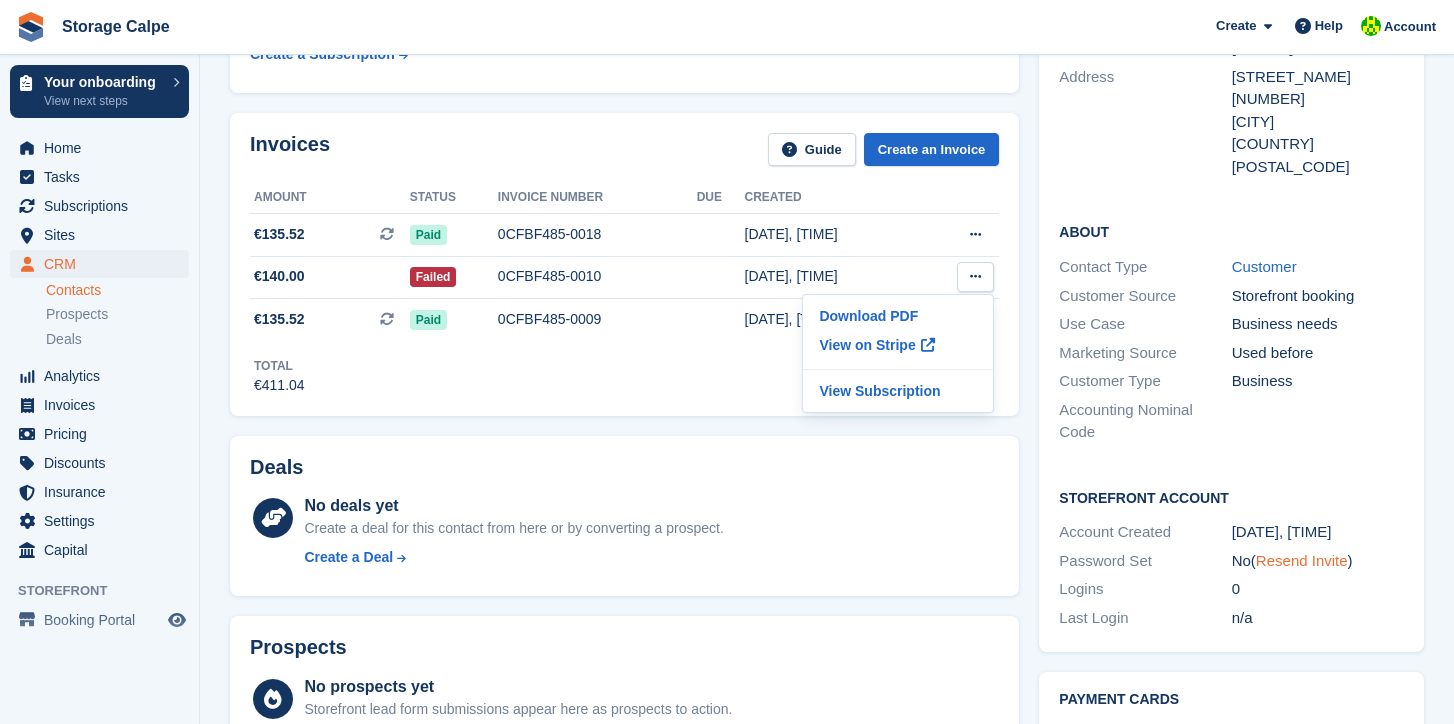 click on "Resend Invite" at bounding box center [1302, 560] 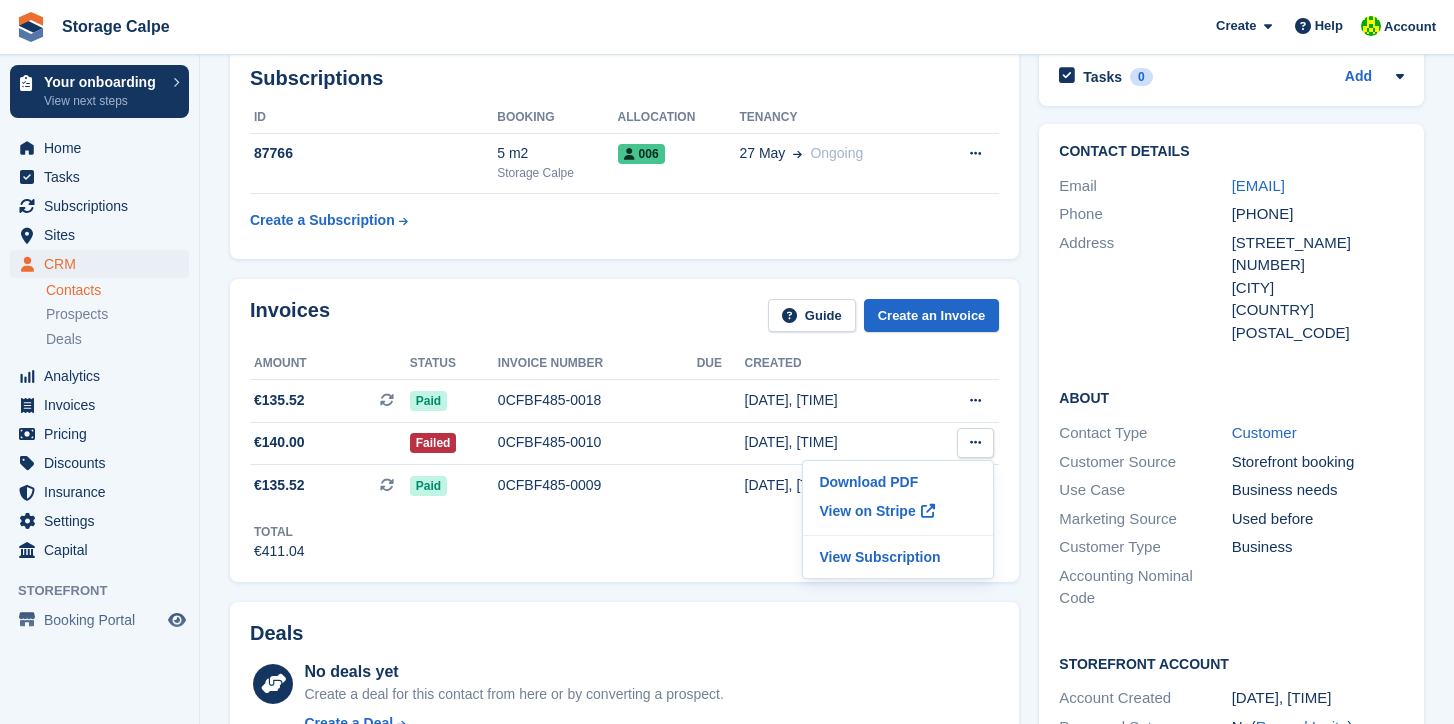 scroll, scrollTop: 0, scrollLeft: 0, axis: both 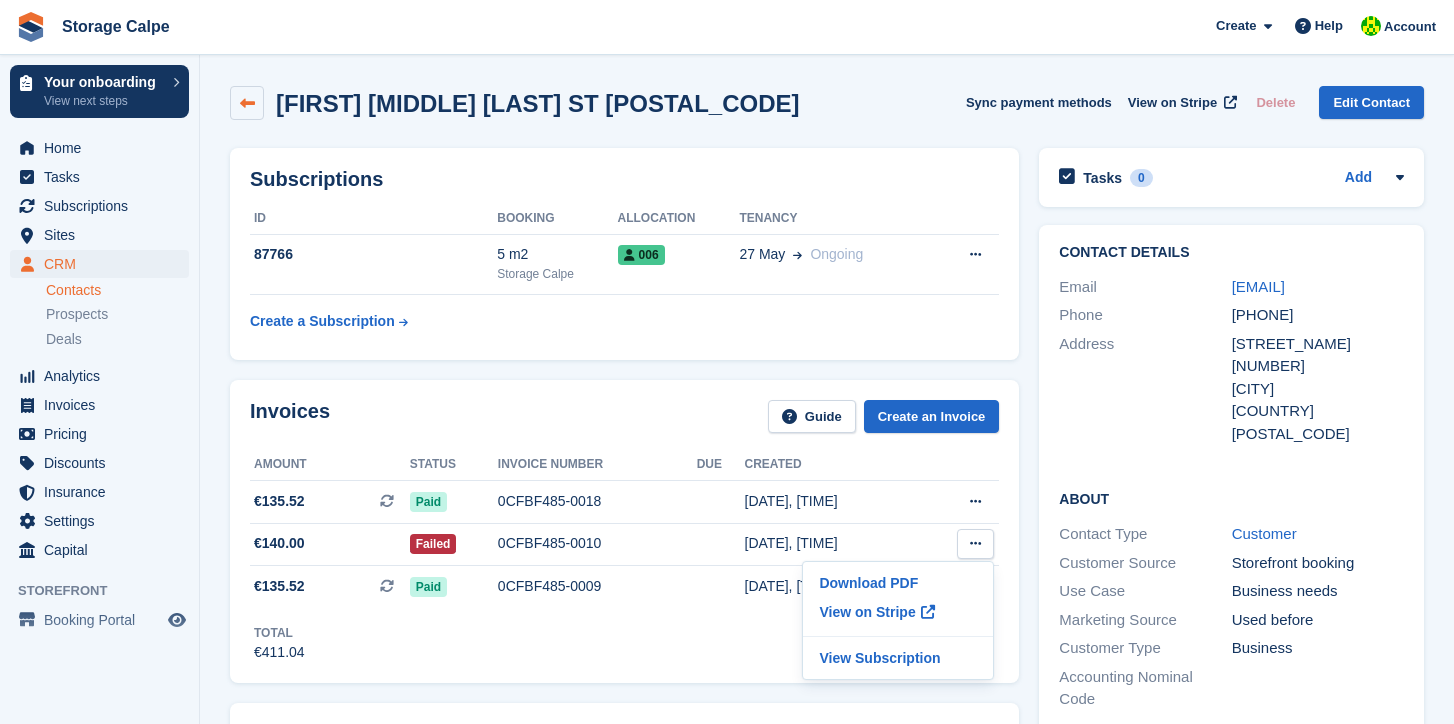 click at bounding box center (247, 103) 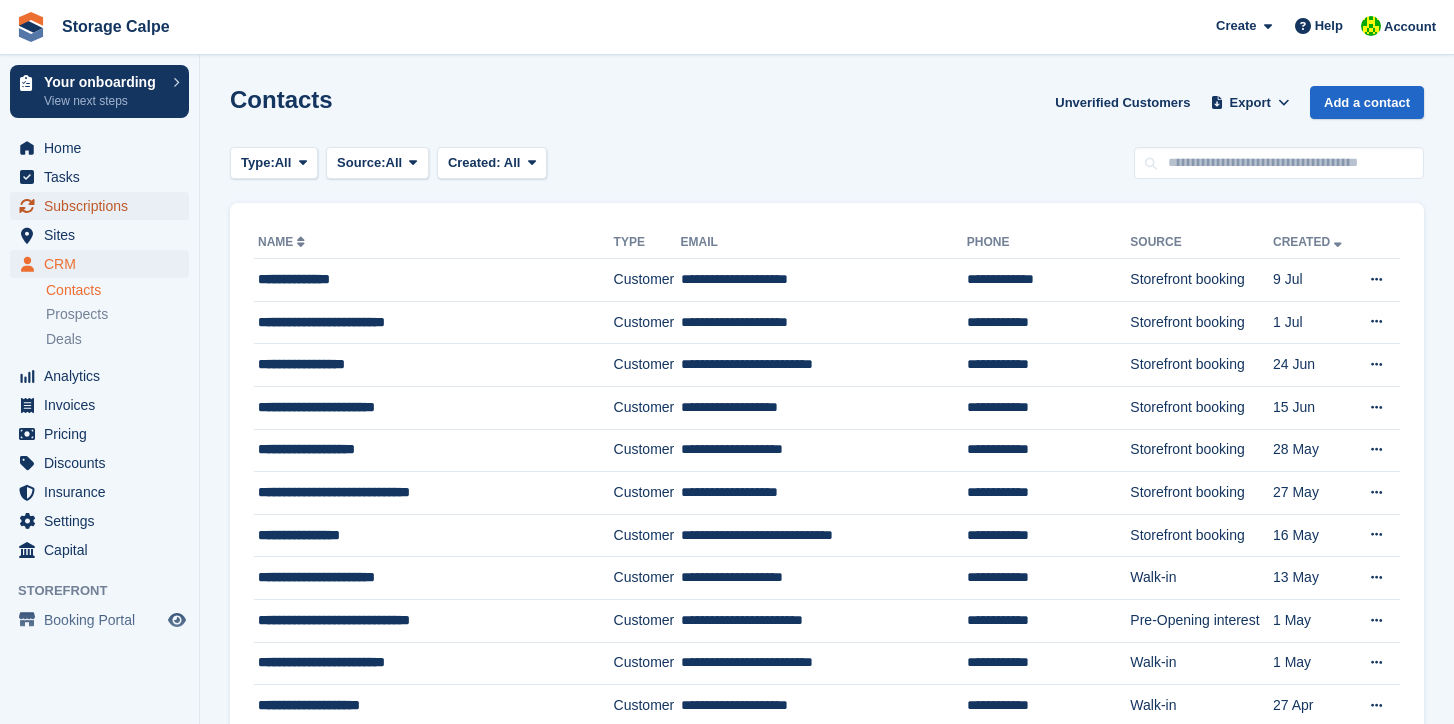 click on "Subscriptions" at bounding box center [104, 206] 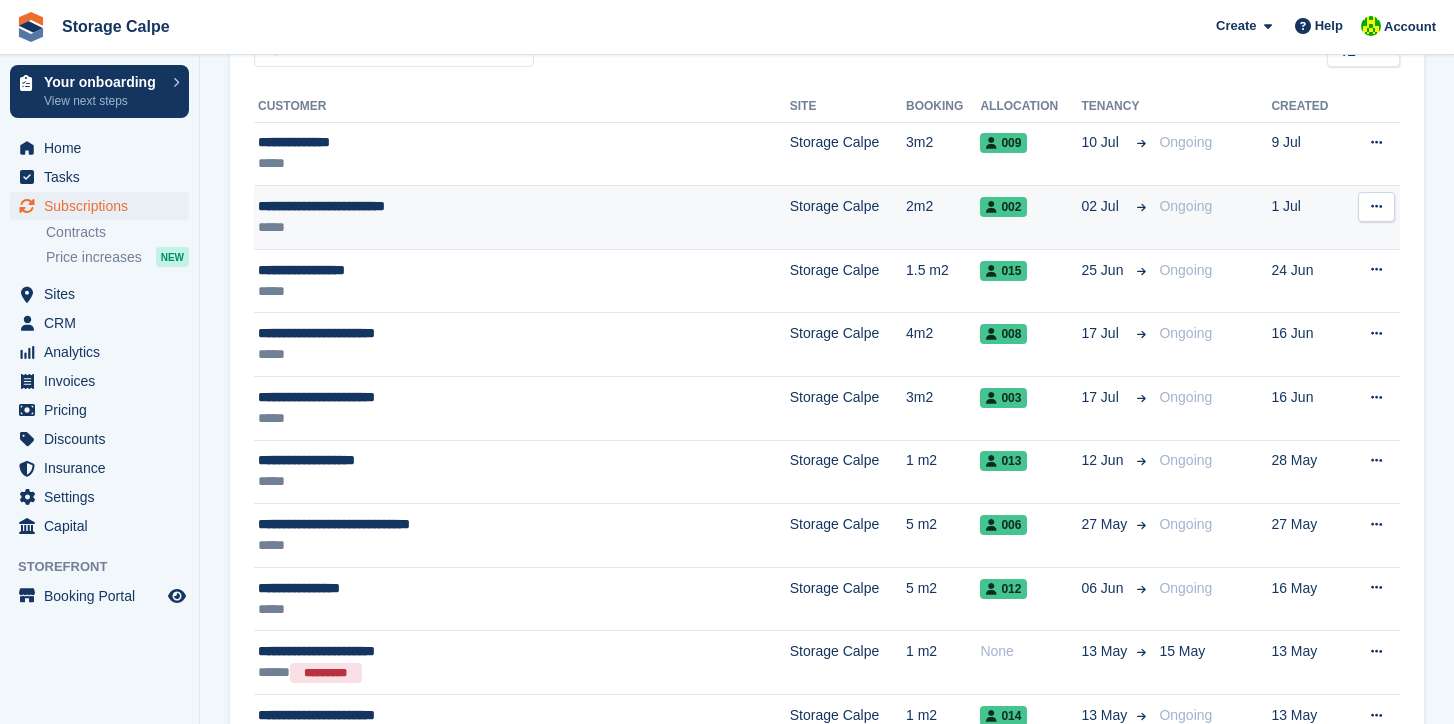 scroll, scrollTop: 300, scrollLeft: 0, axis: vertical 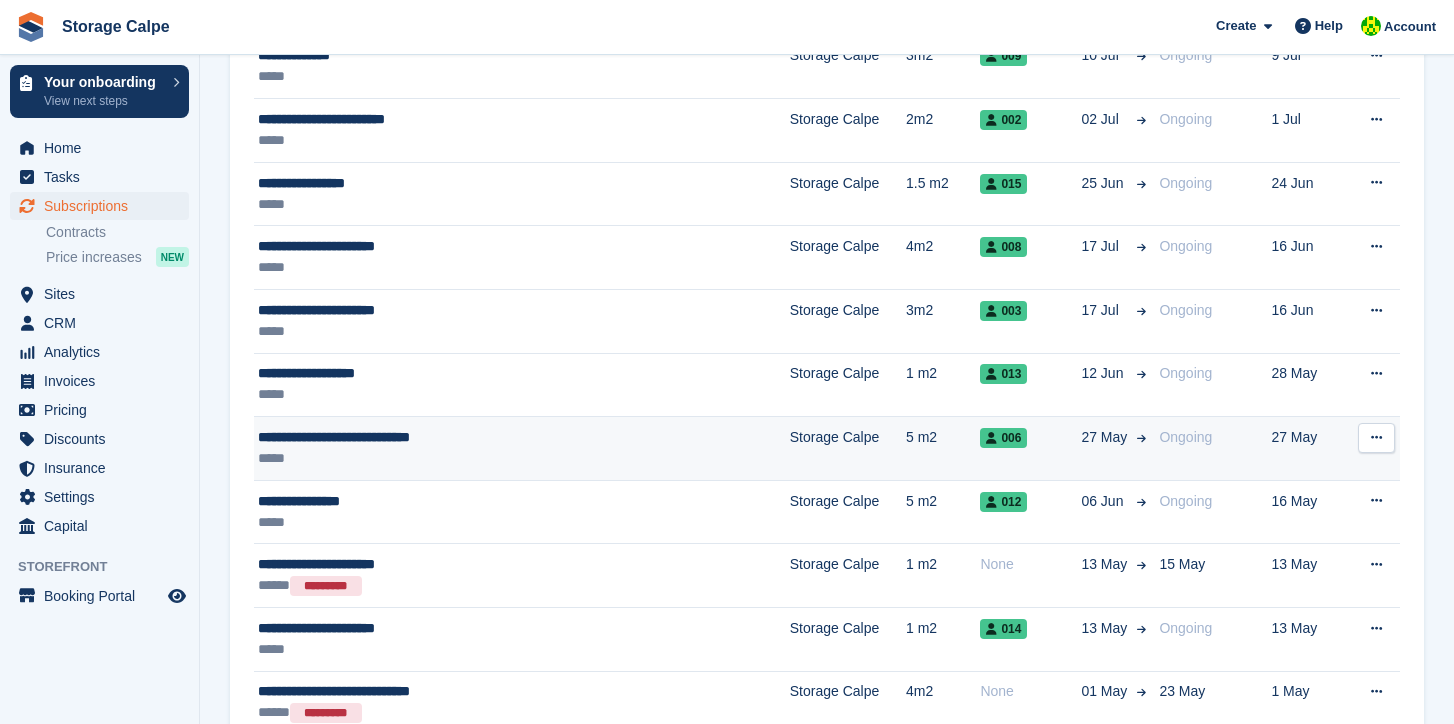 click on "**********" at bounding box center [462, 437] 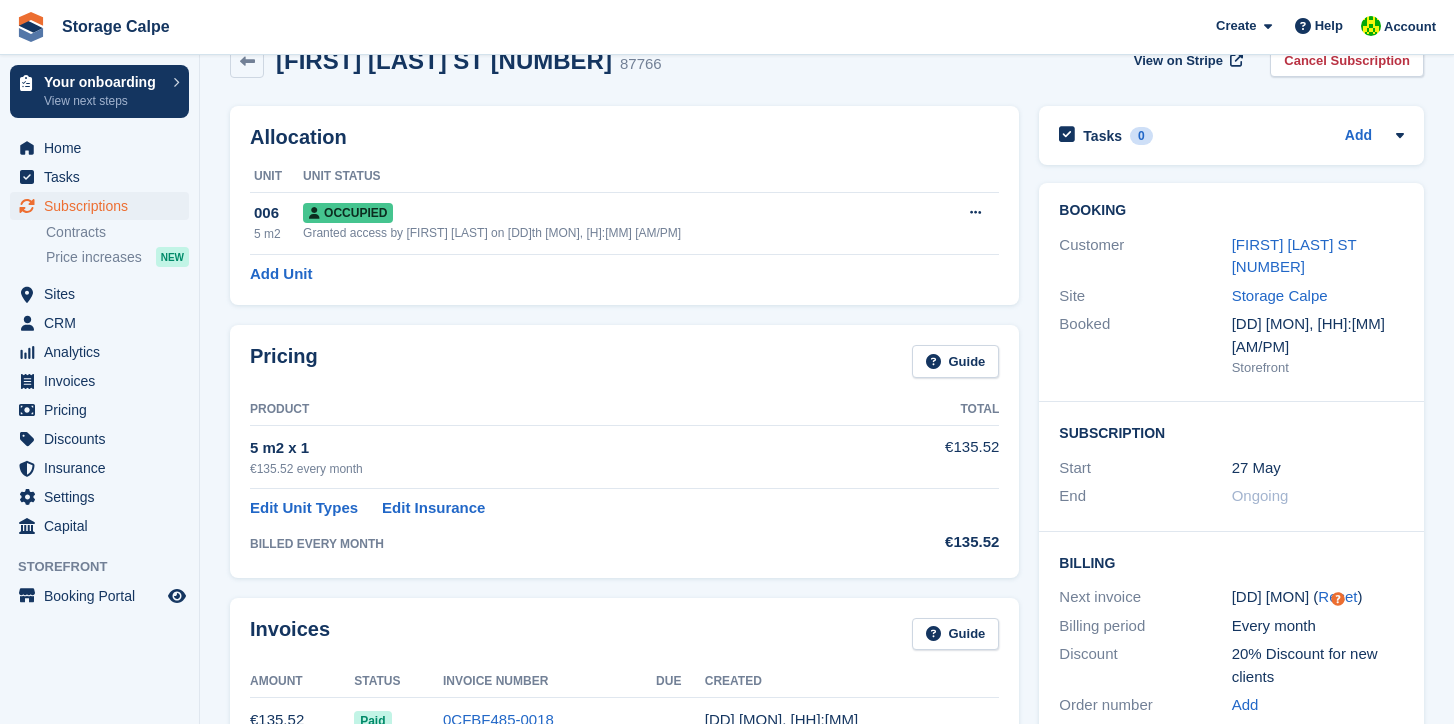 scroll, scrollTop: 38, scrollLeft: 0, axis: vertical 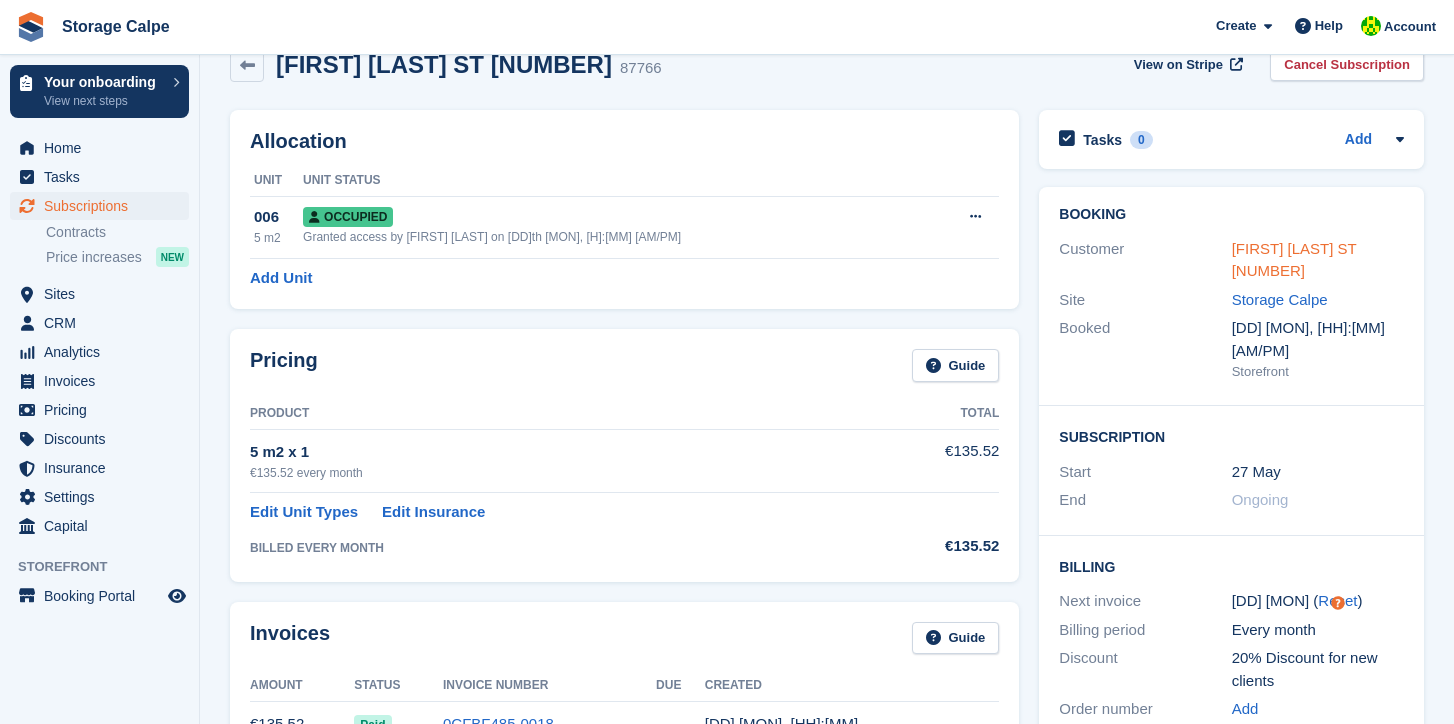 click on "[FIRST] [LAST] ST [NUMBER]" at bounding box center (1294, 260) 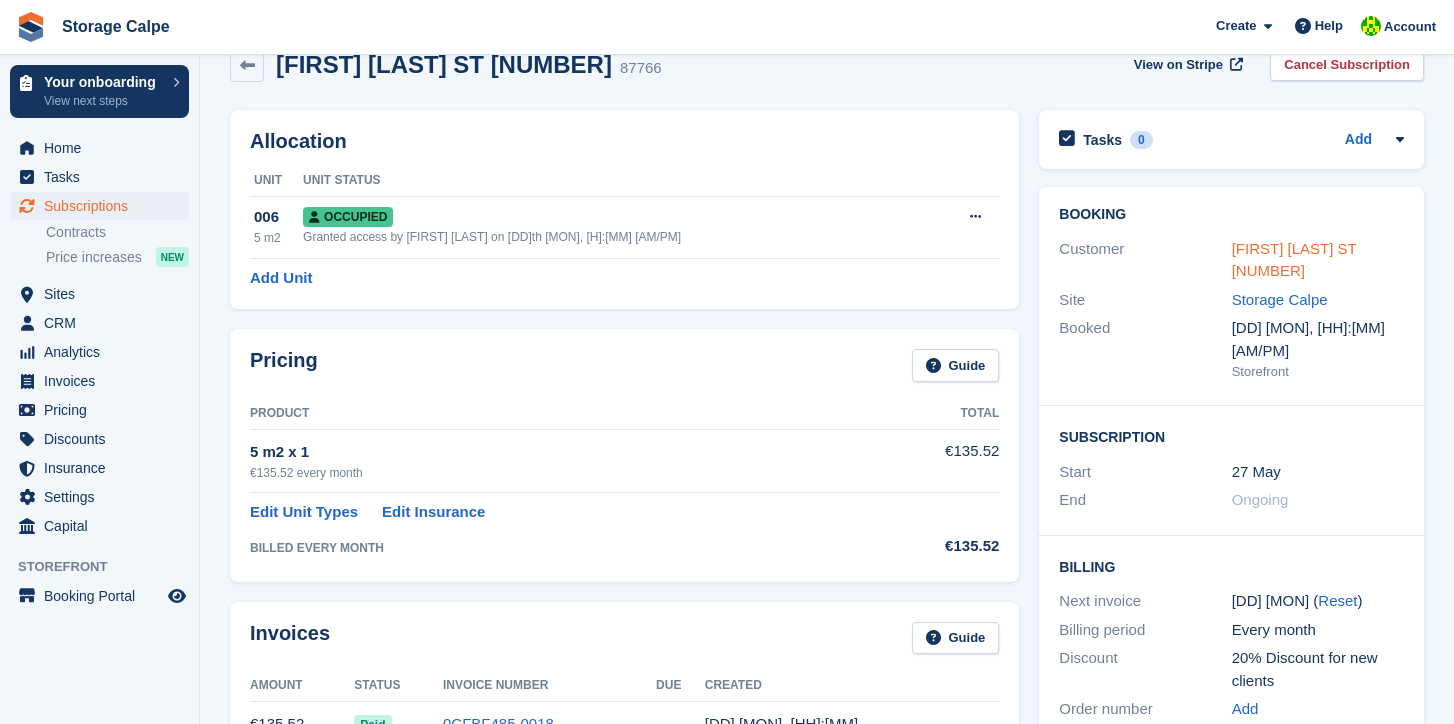 scroll, scrollTop: 0, scrollLeft: 0, axis: both 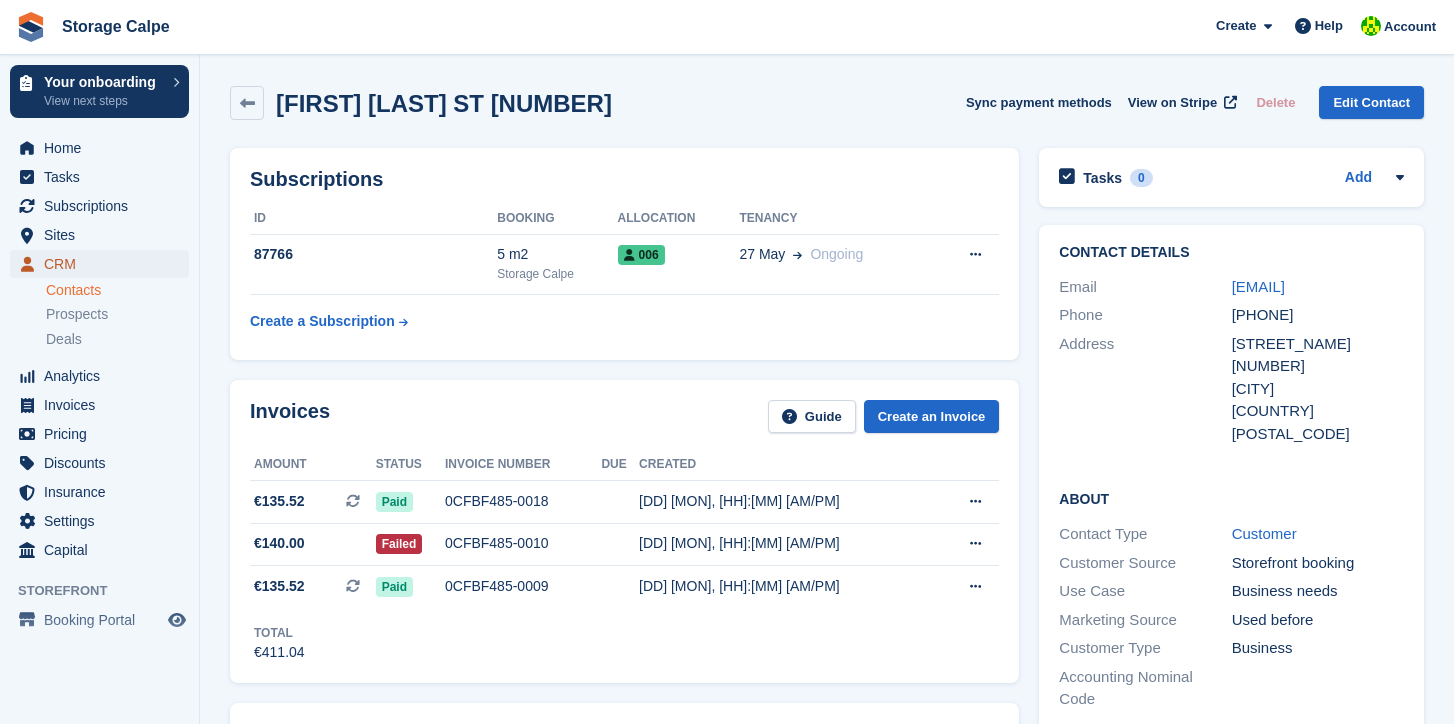 click on "CRM" at bounding box center [104, 264] 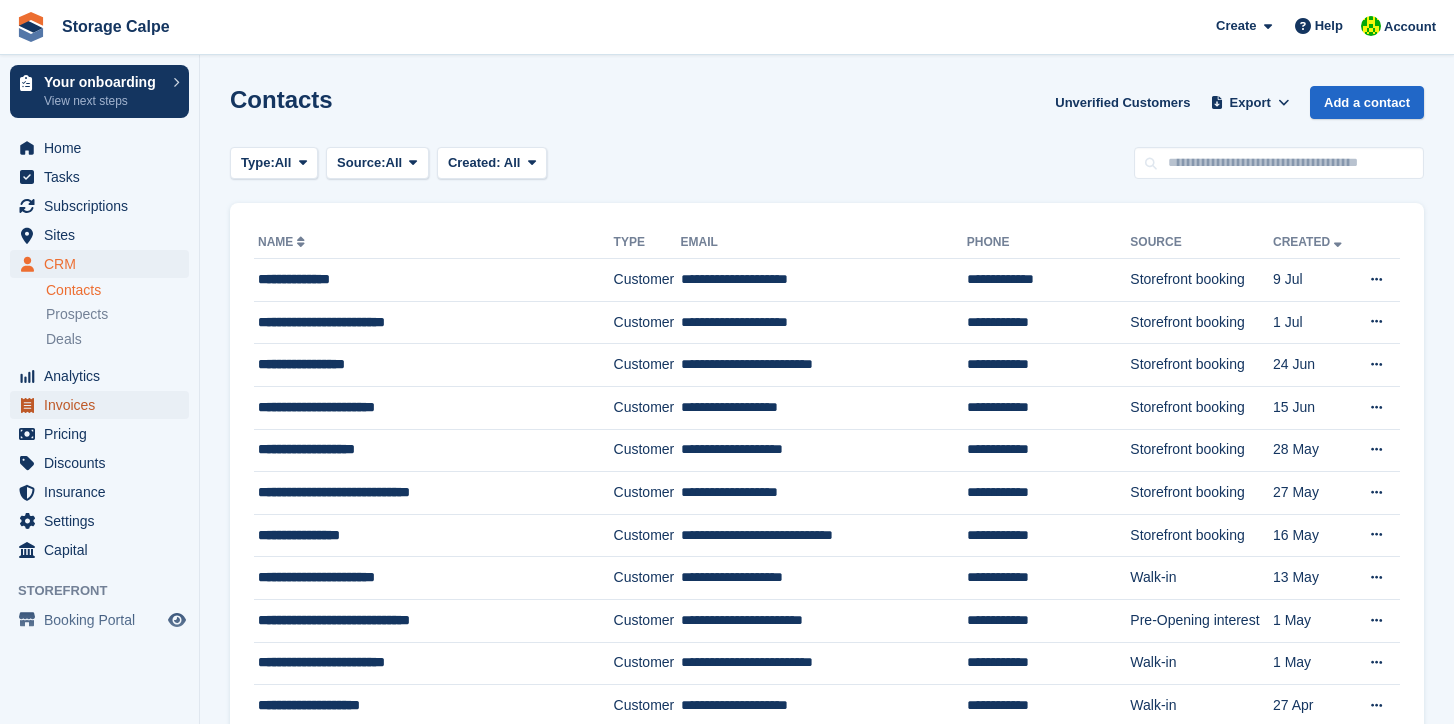 click on "Invoices" at bounding box center (104, 405) 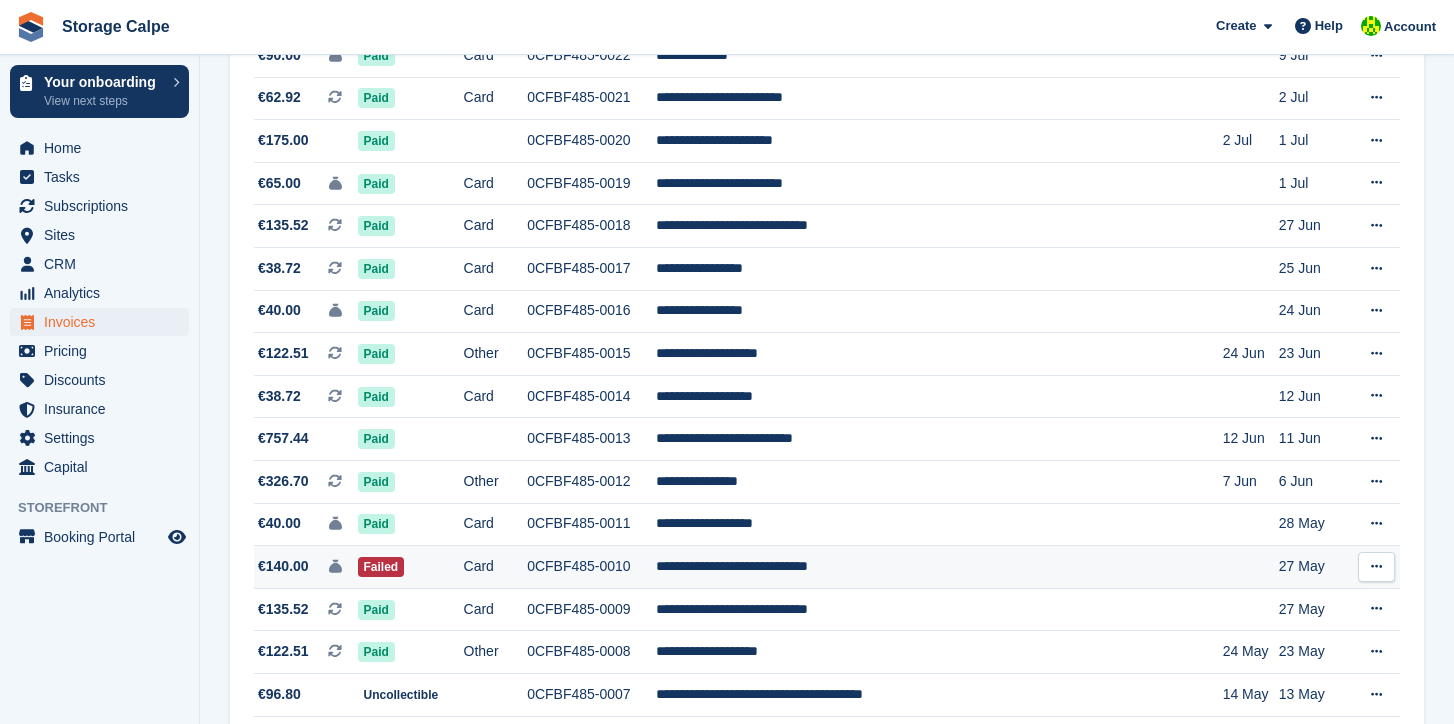 scroll, scrollTop: 457, scrollLeft: 0, axis: vertical 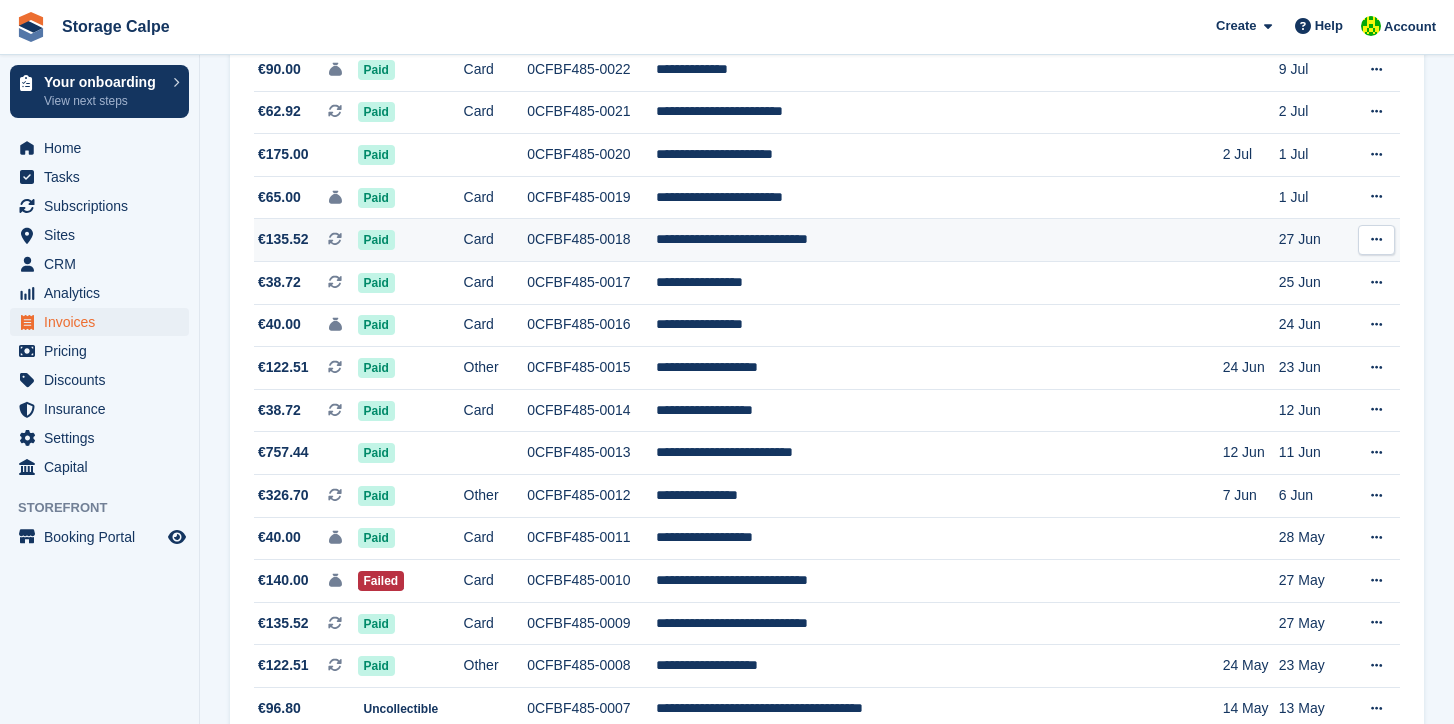 click on "**********" at bounding box center [939, 240] 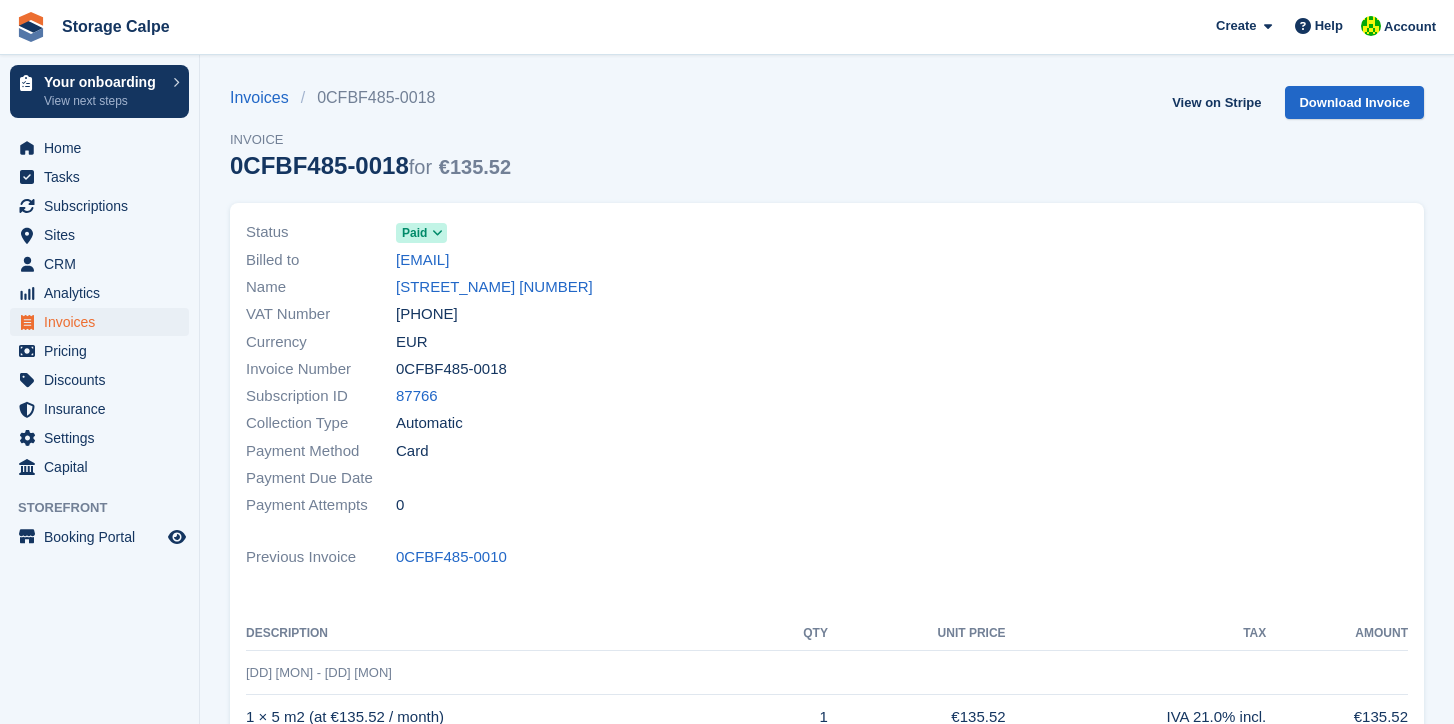 scroll, scrollTop: 0, scrollLeft: 0, axis: both 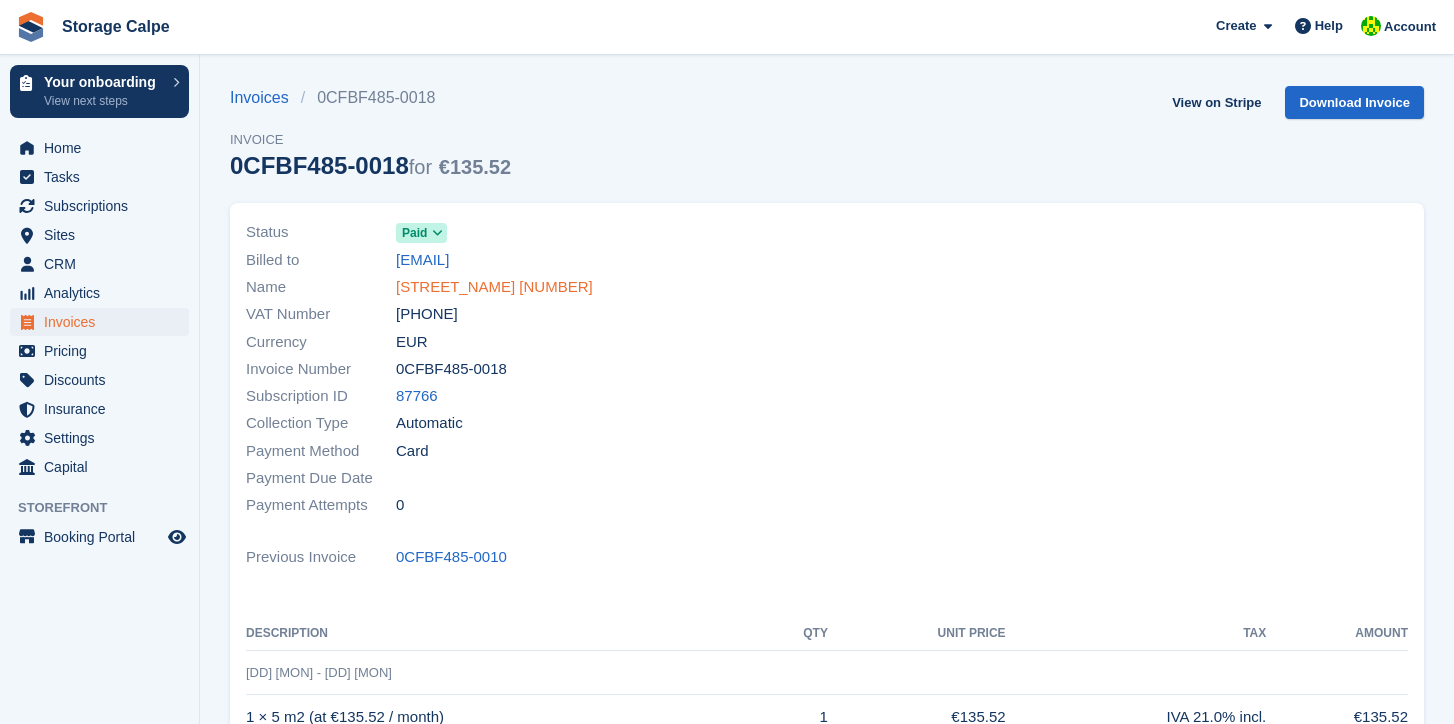 click on "[STREET_NAME] [NUMBER]" at bounding box center [494, 287] 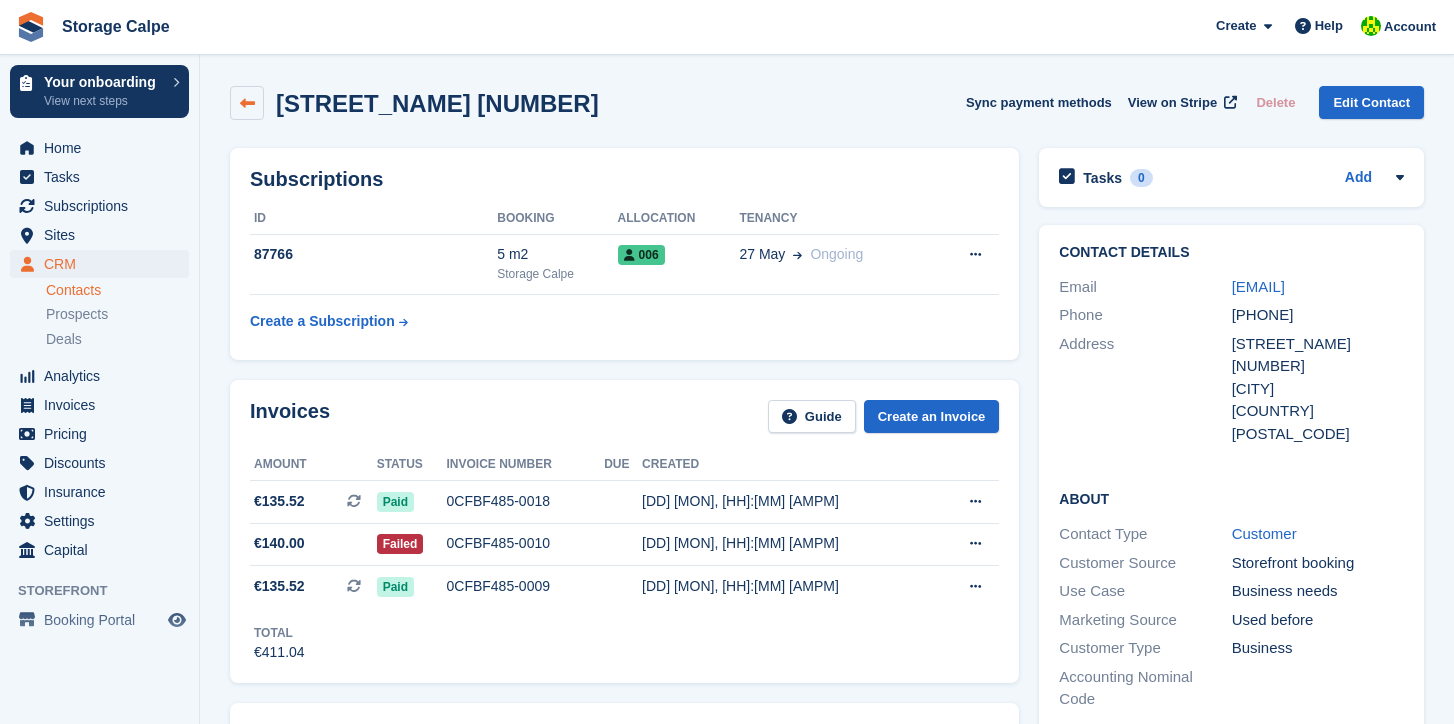 click at bounding box center [247, 103] 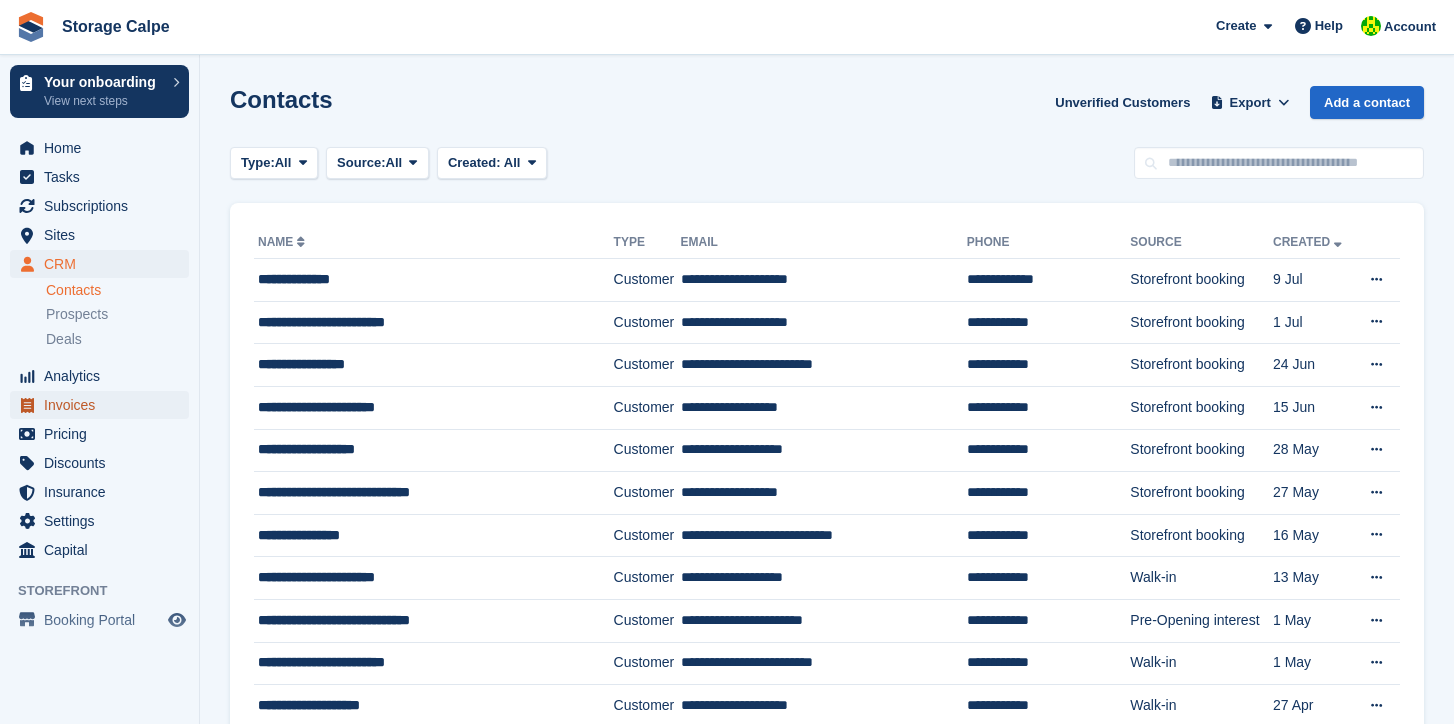 click on "Invoices" at bounding box center [104, 405] 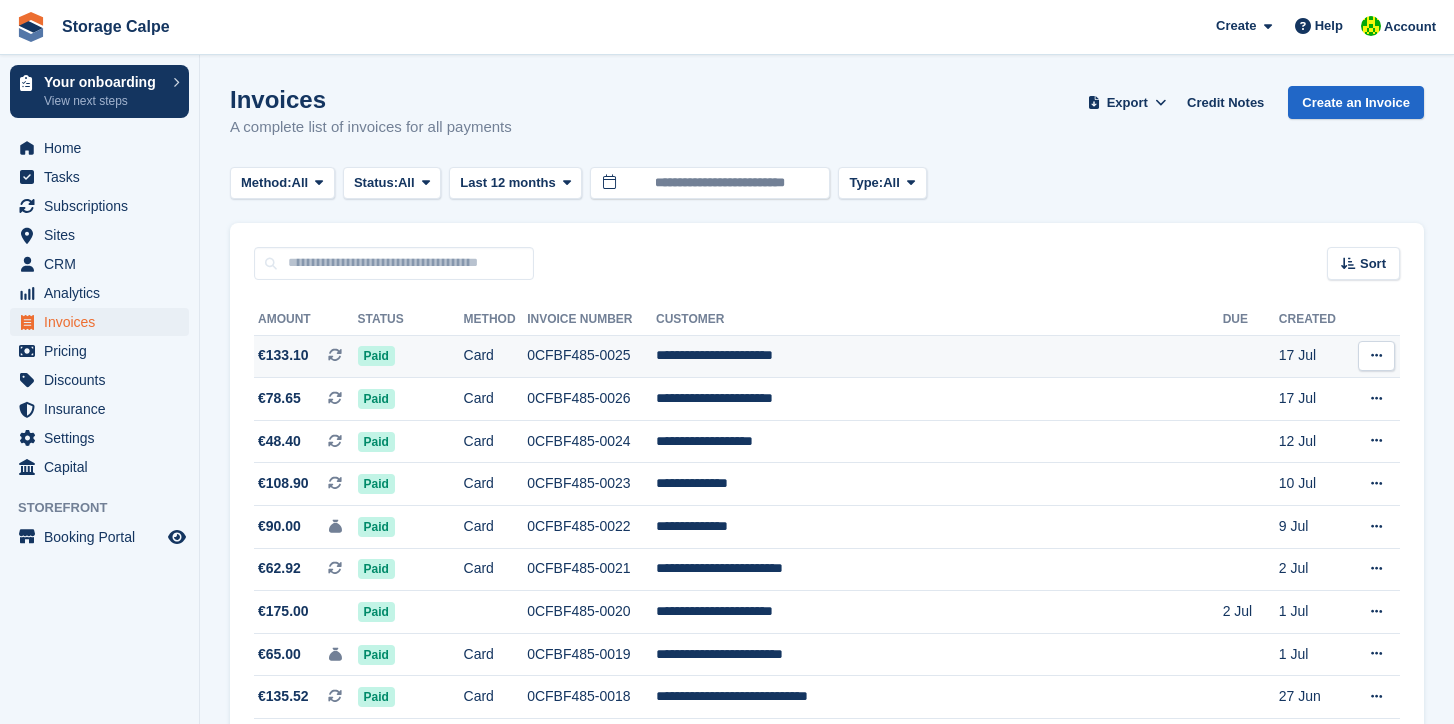 click on "**********" at bounding box center (939, 356) 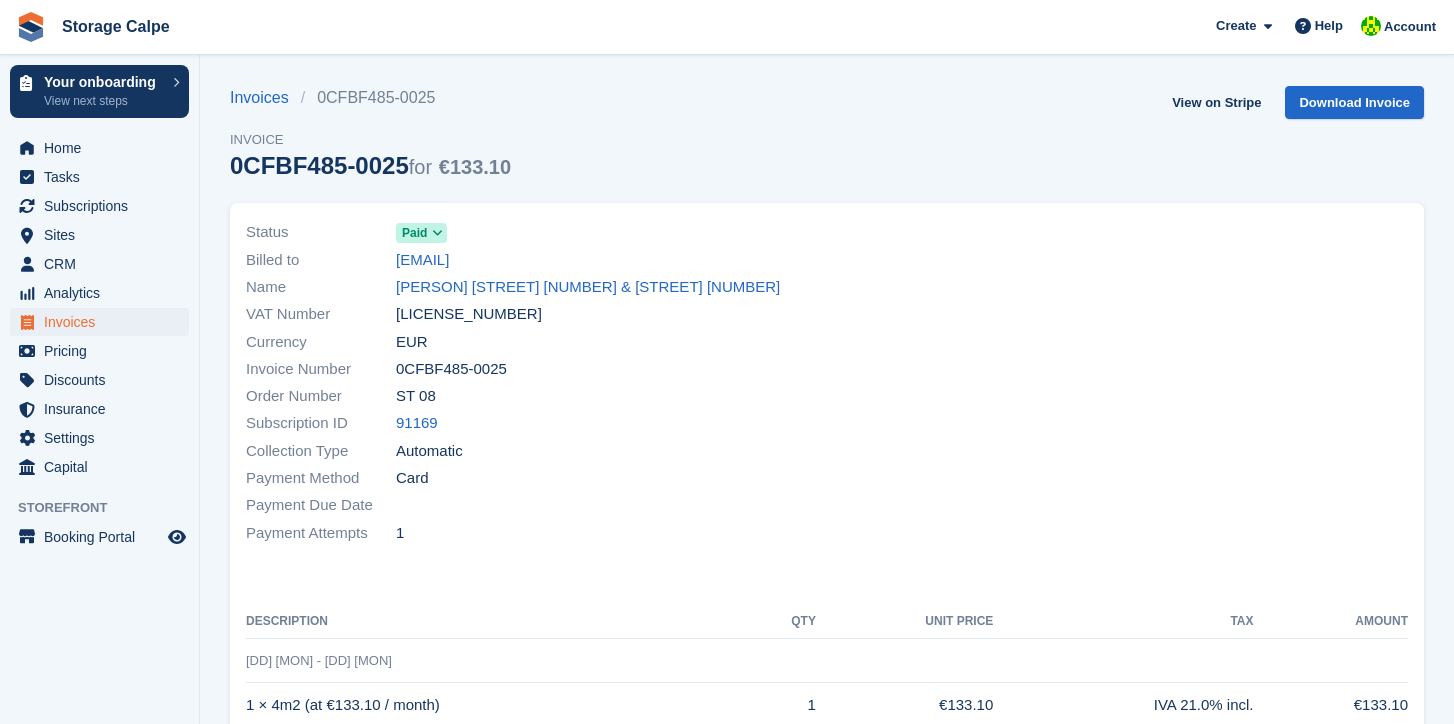 scroll, scrollTop: 0, scrollLeft: 0, axis: both 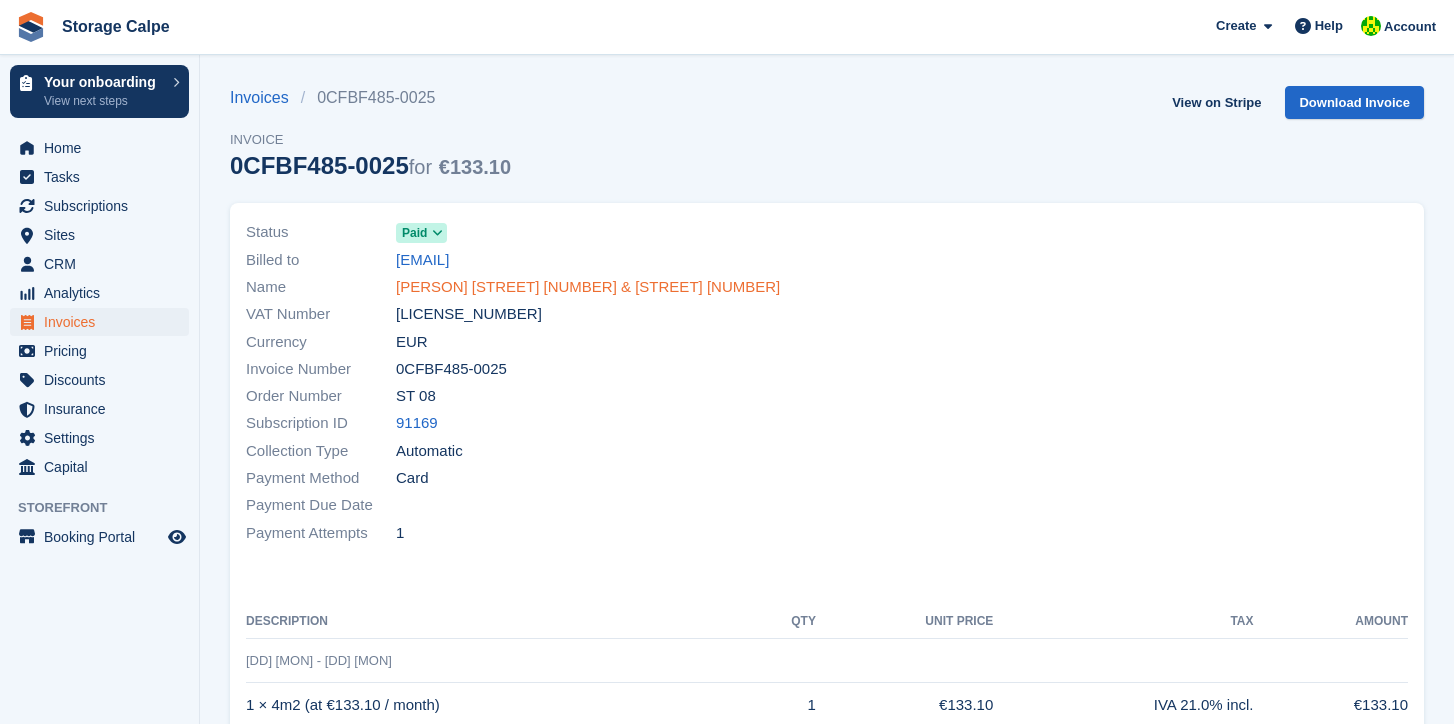 click on "[PERSON] [STREET] [NUMBER] & [STREET] [NUMBER]" at bounding box center (588, 287) 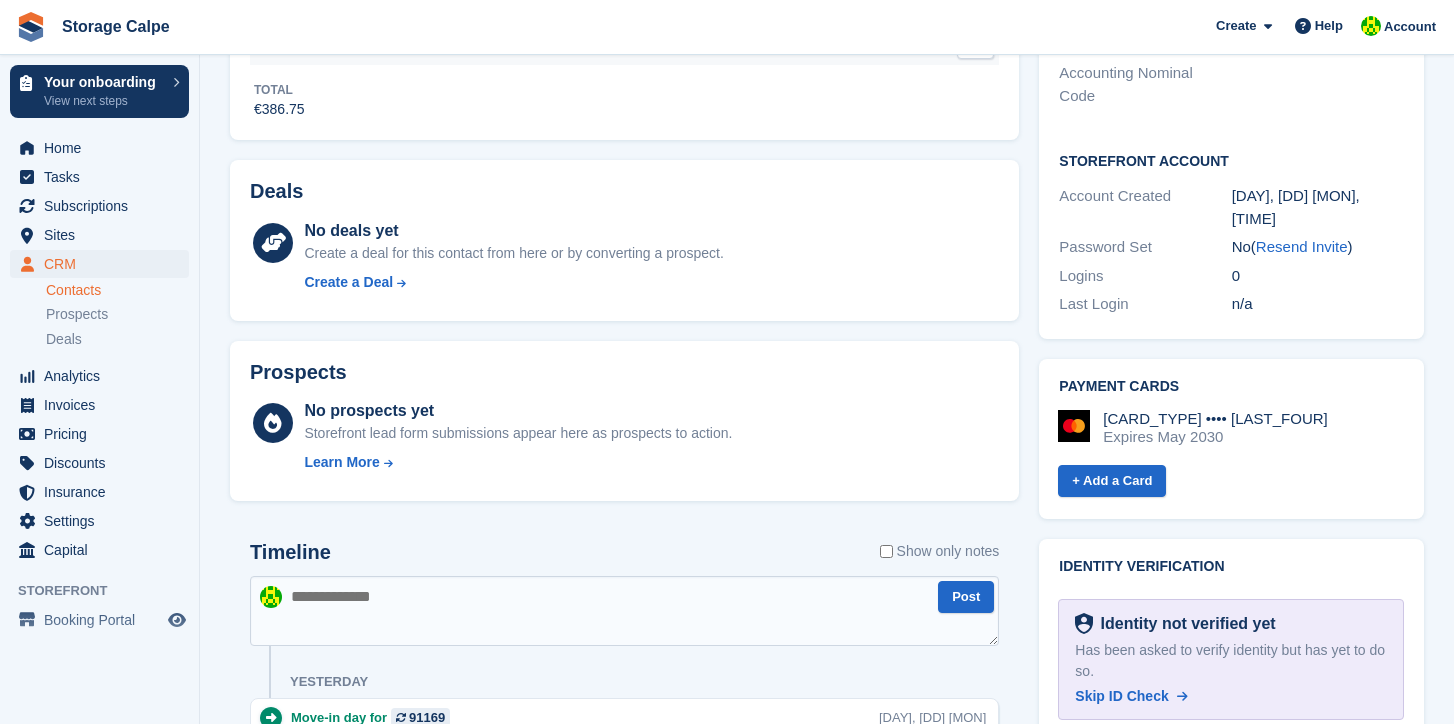 scroll, scrollTop: 769, scrollLeft: 0, axis: vertical 